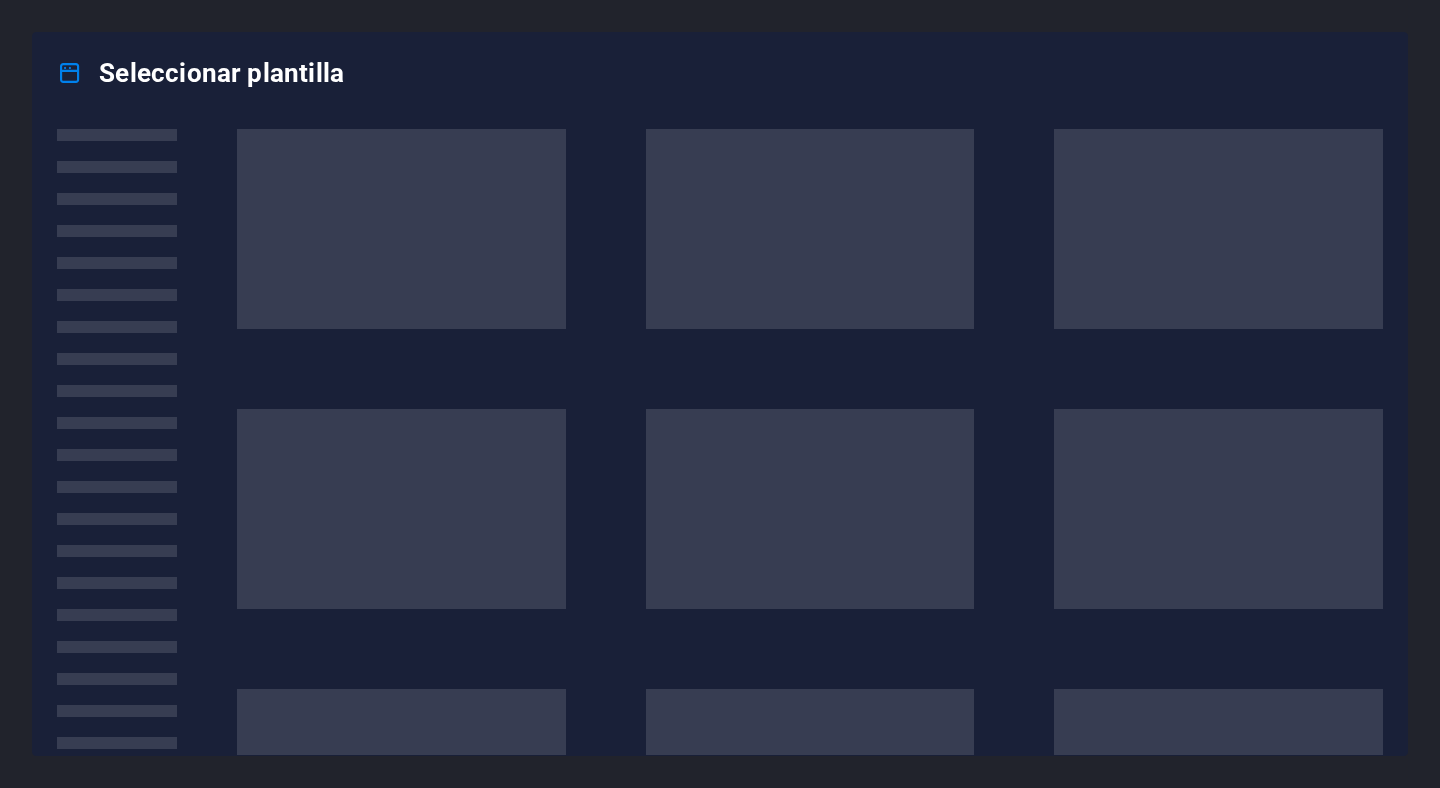 scroll, scrollTop: 0, scrollLeft: 0, axis: both 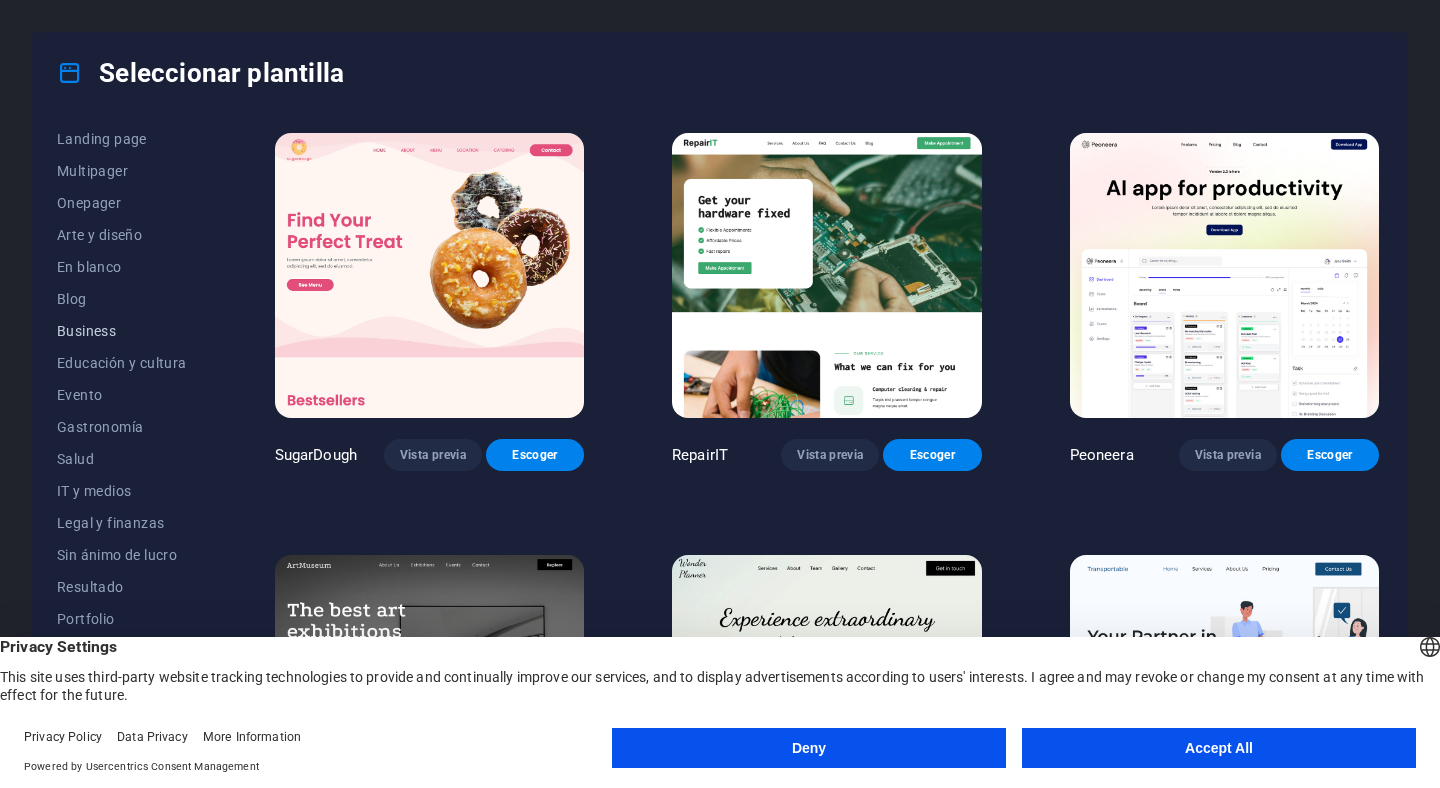 click on "Business" at bounding box center (122, 331) 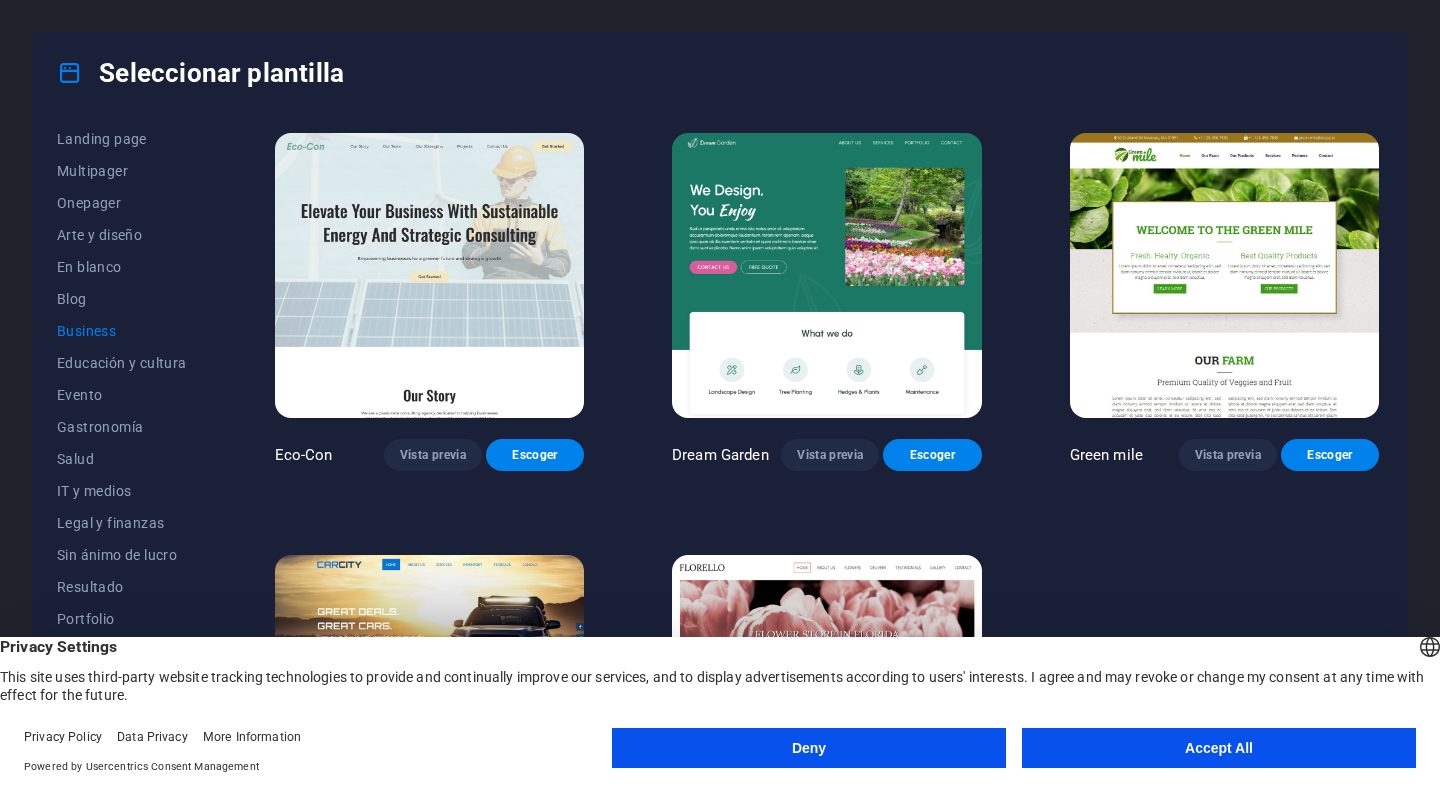 scroll, scrollTop: 157, scrollLeft: 0, axis: vertical 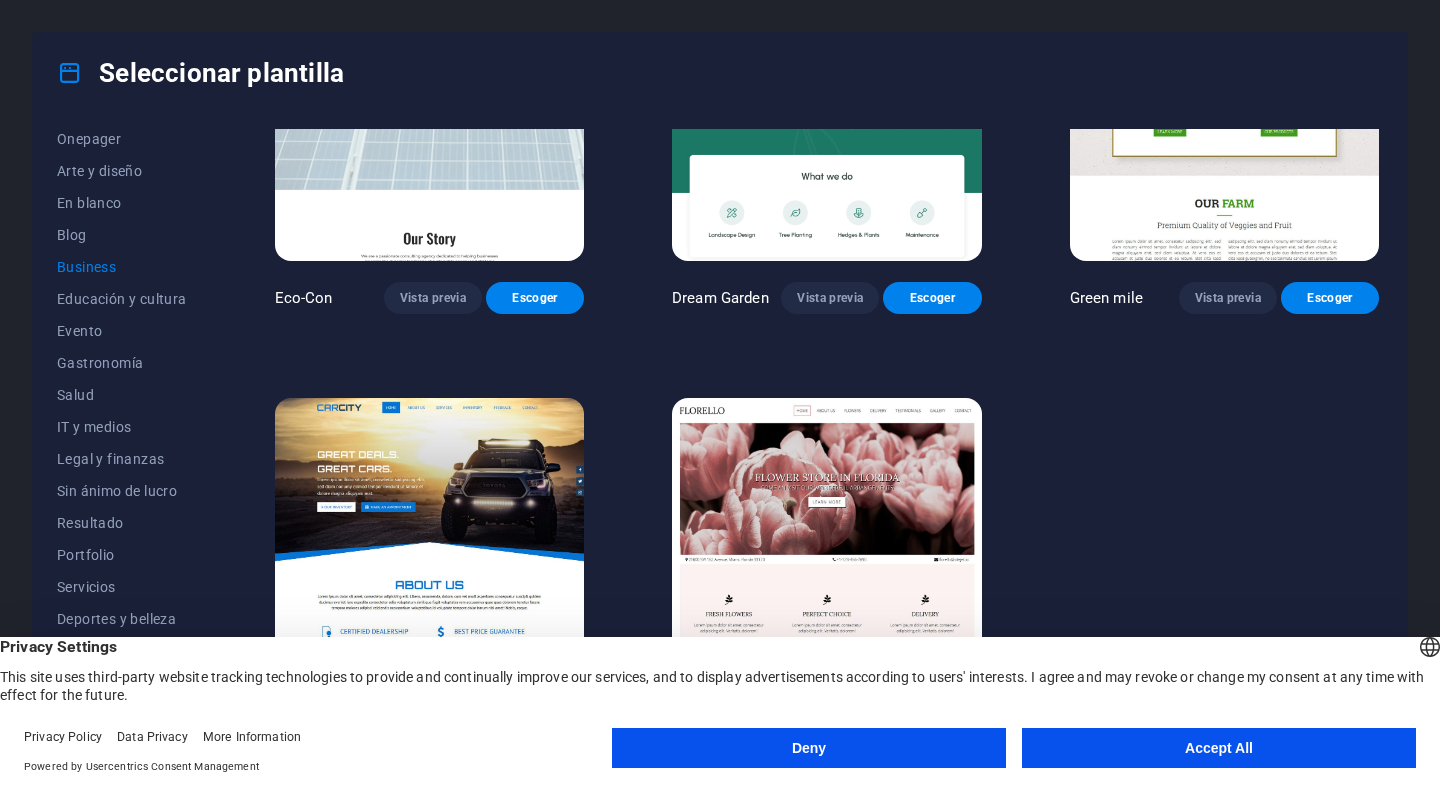 click on "Accept All" at bounding box center [1219, 748] 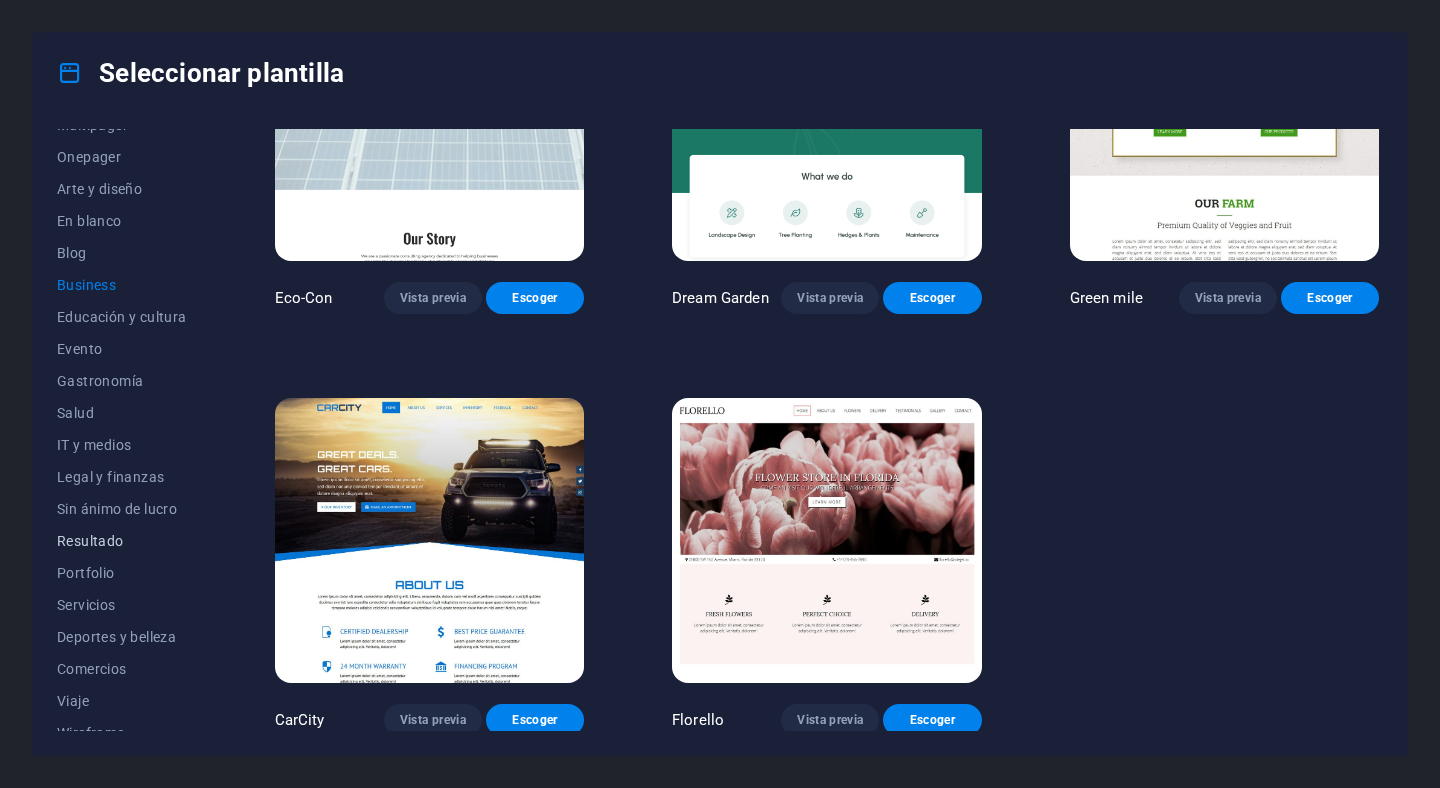 scroll, scrollTop: 177, scrollLeft: 0, axis: vertical 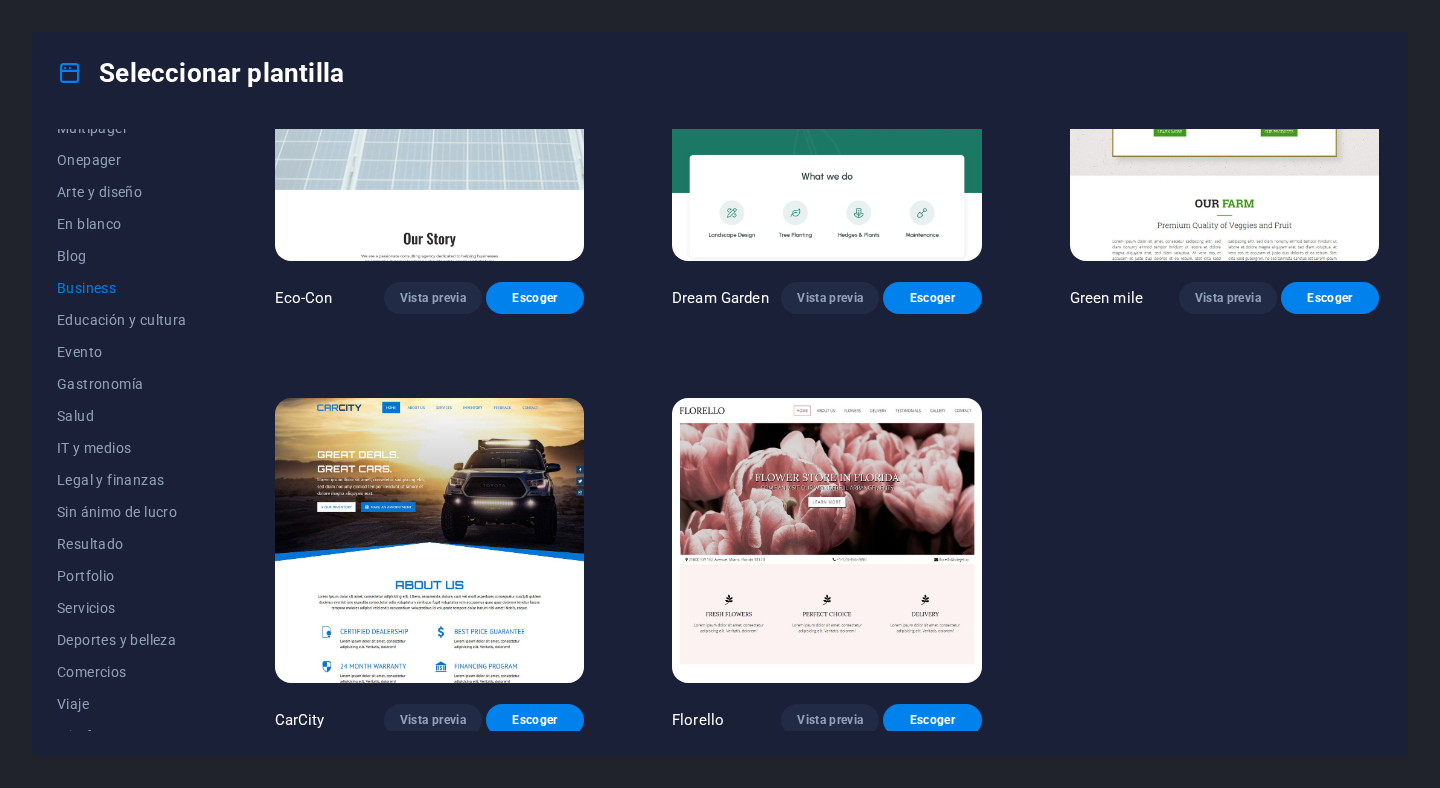 click at bounding box center [429, 540] 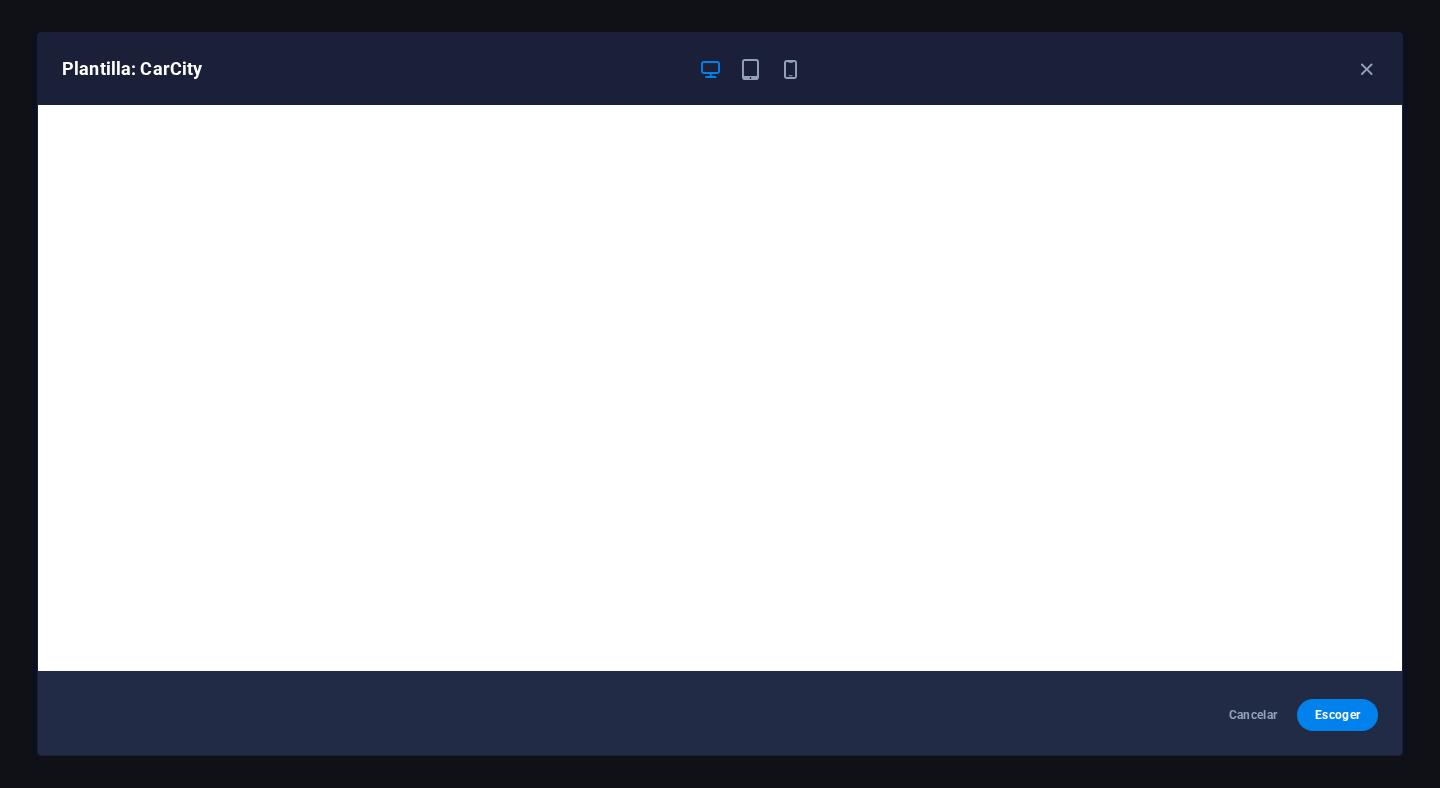 scroll, scrollTop: 0, scrollLeft: 0, axis: both 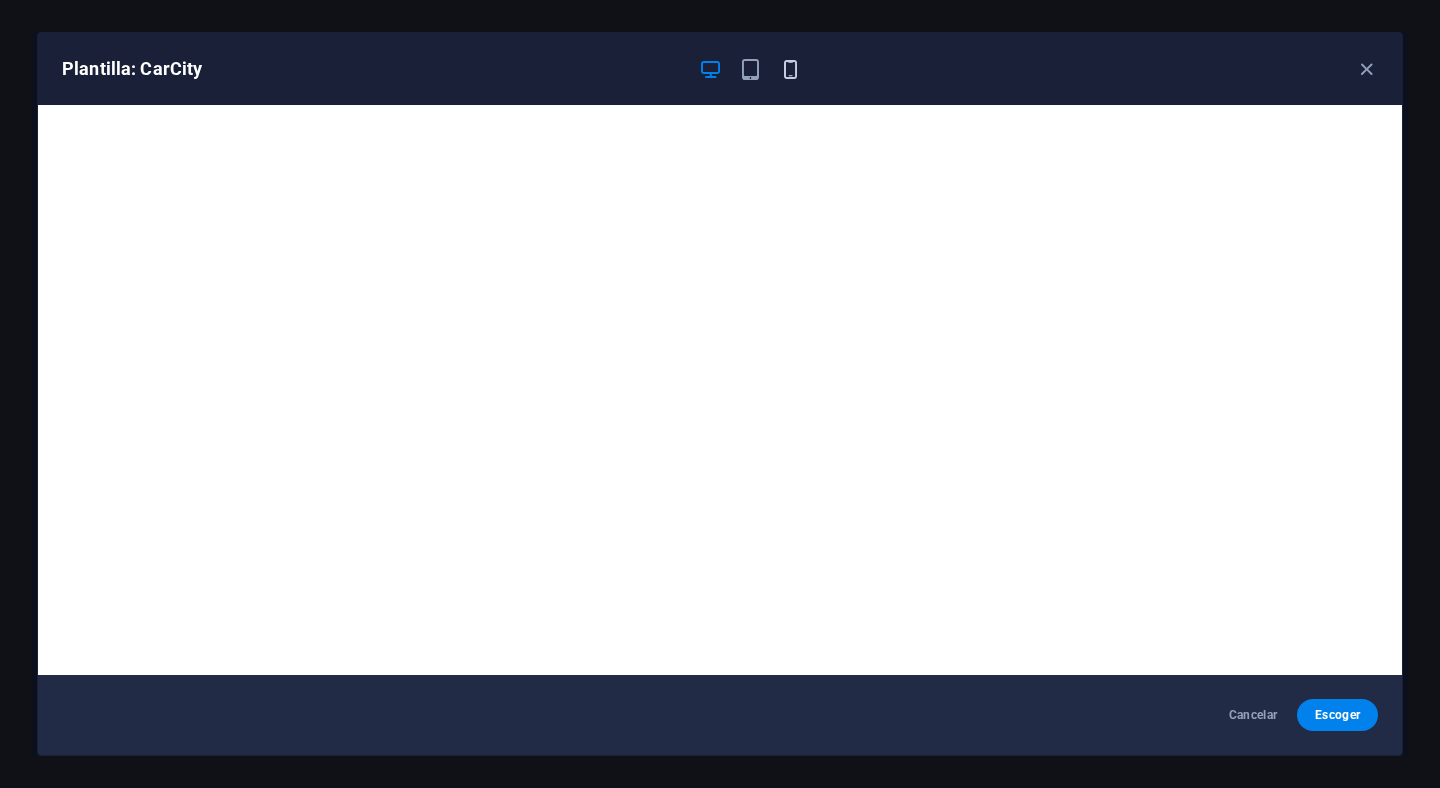 click at bounding box center (790, 69) 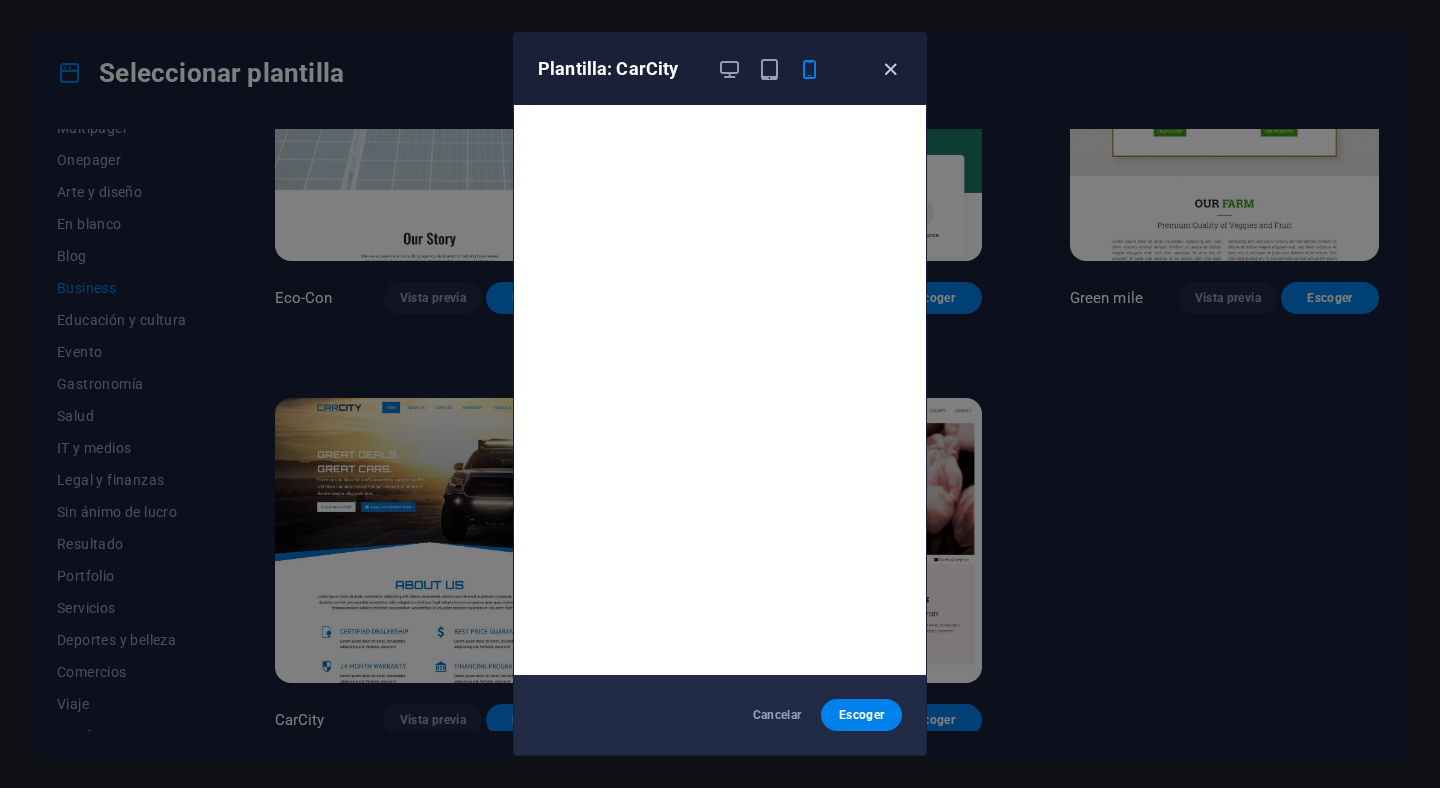 click at bounding box center (890, 69) 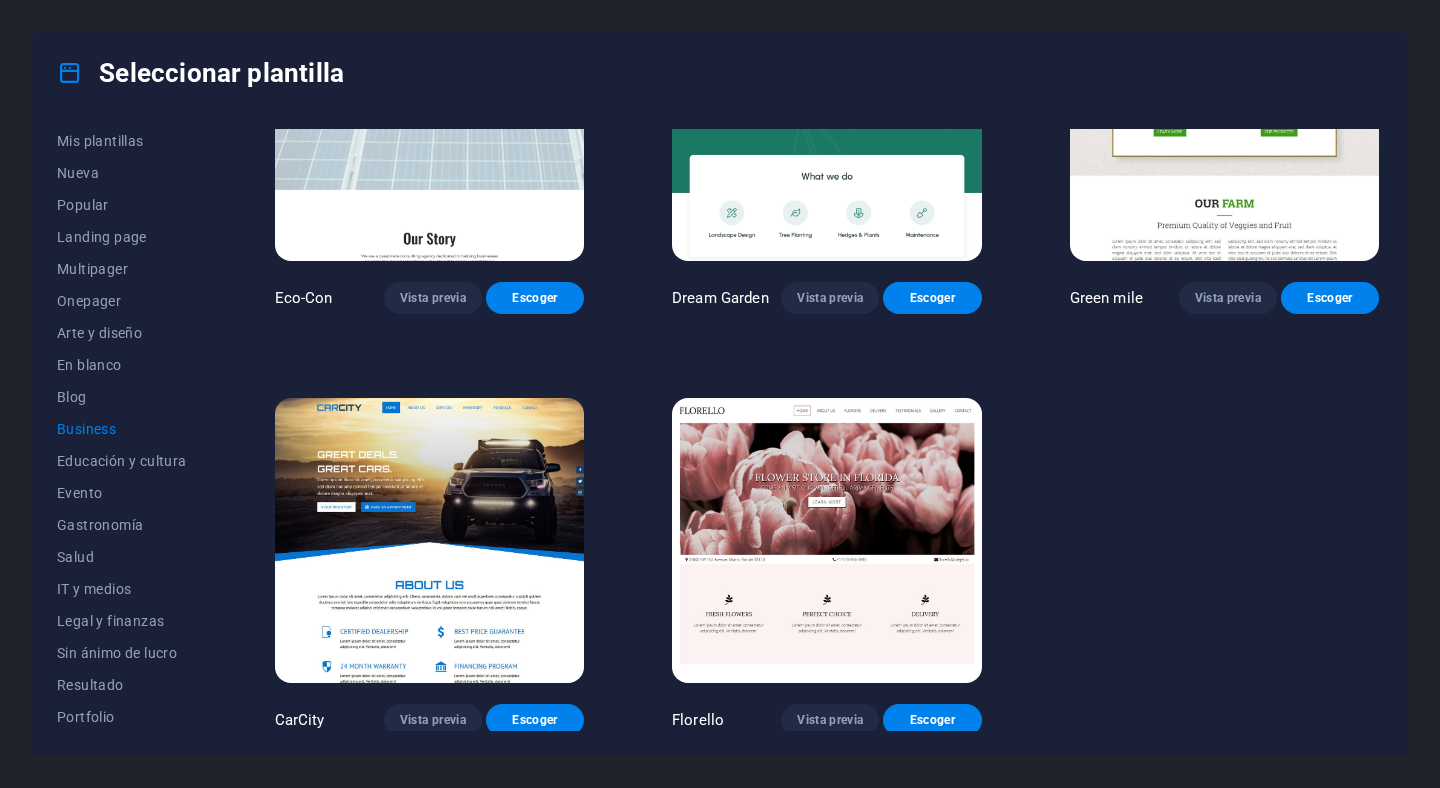 scroll, scrollTop: 35, scrollLeft: 0, axis: vertical 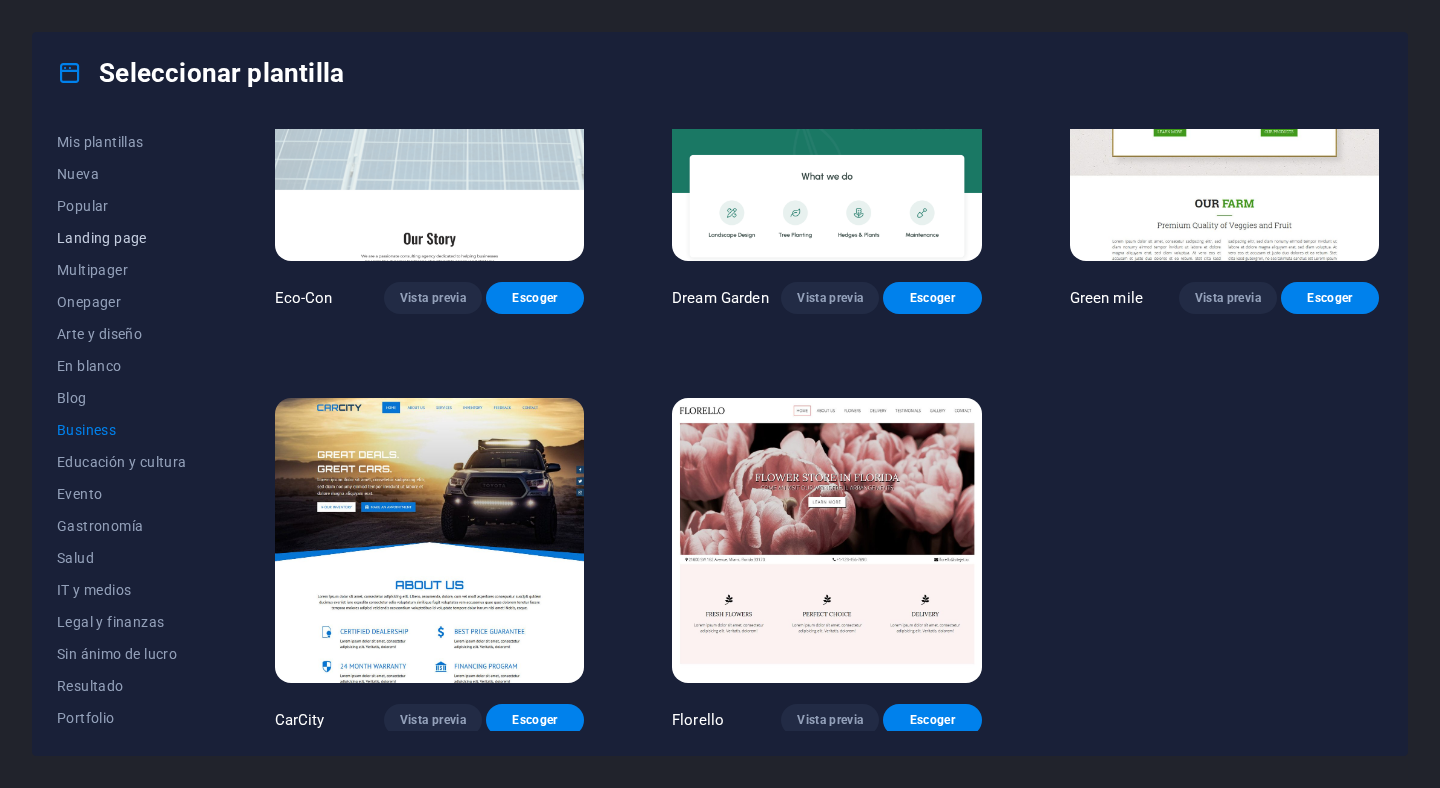 click on "Landing page" at bounding box center (122, 238) 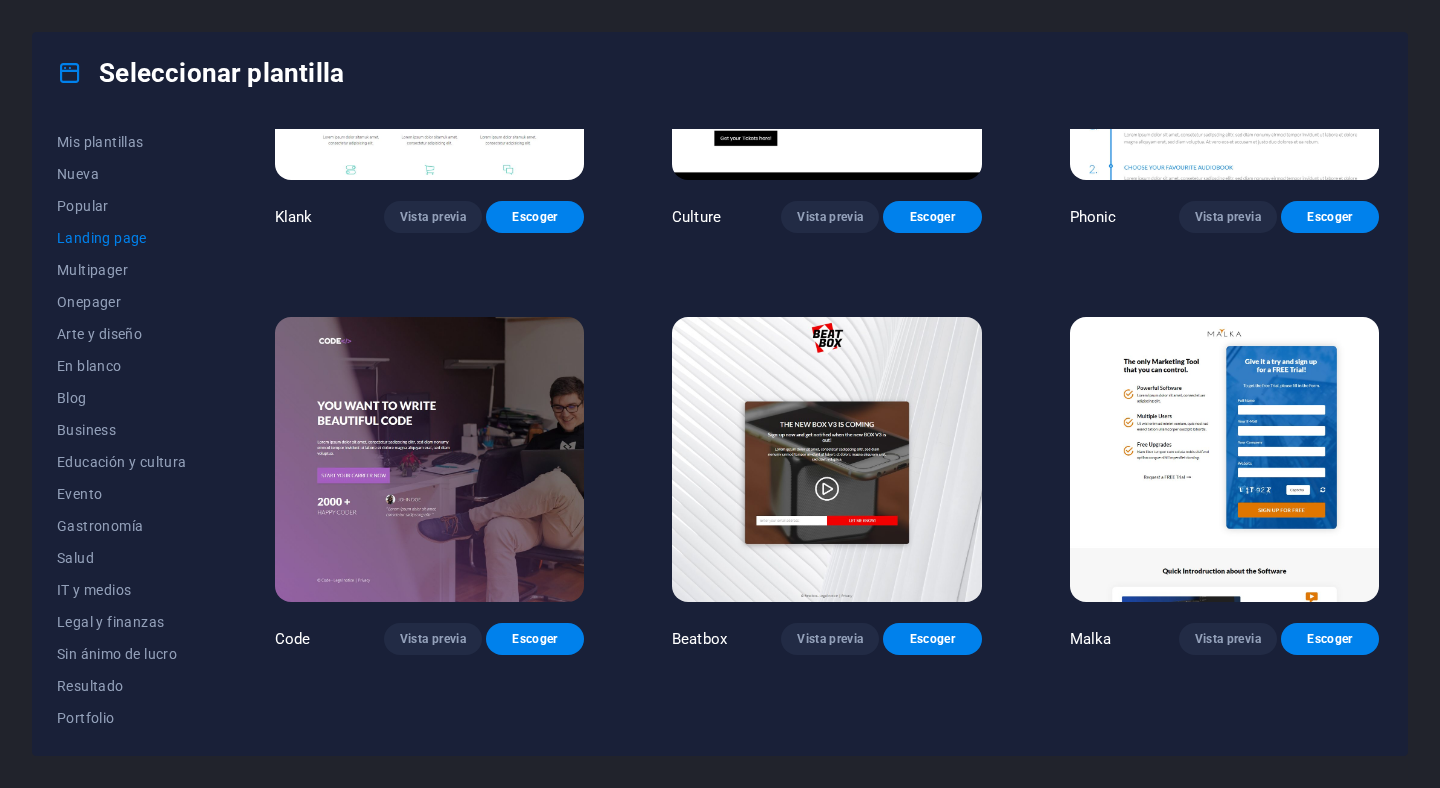 scroll, scrollTop: 323, scrollLeft: 0, axis: vertical 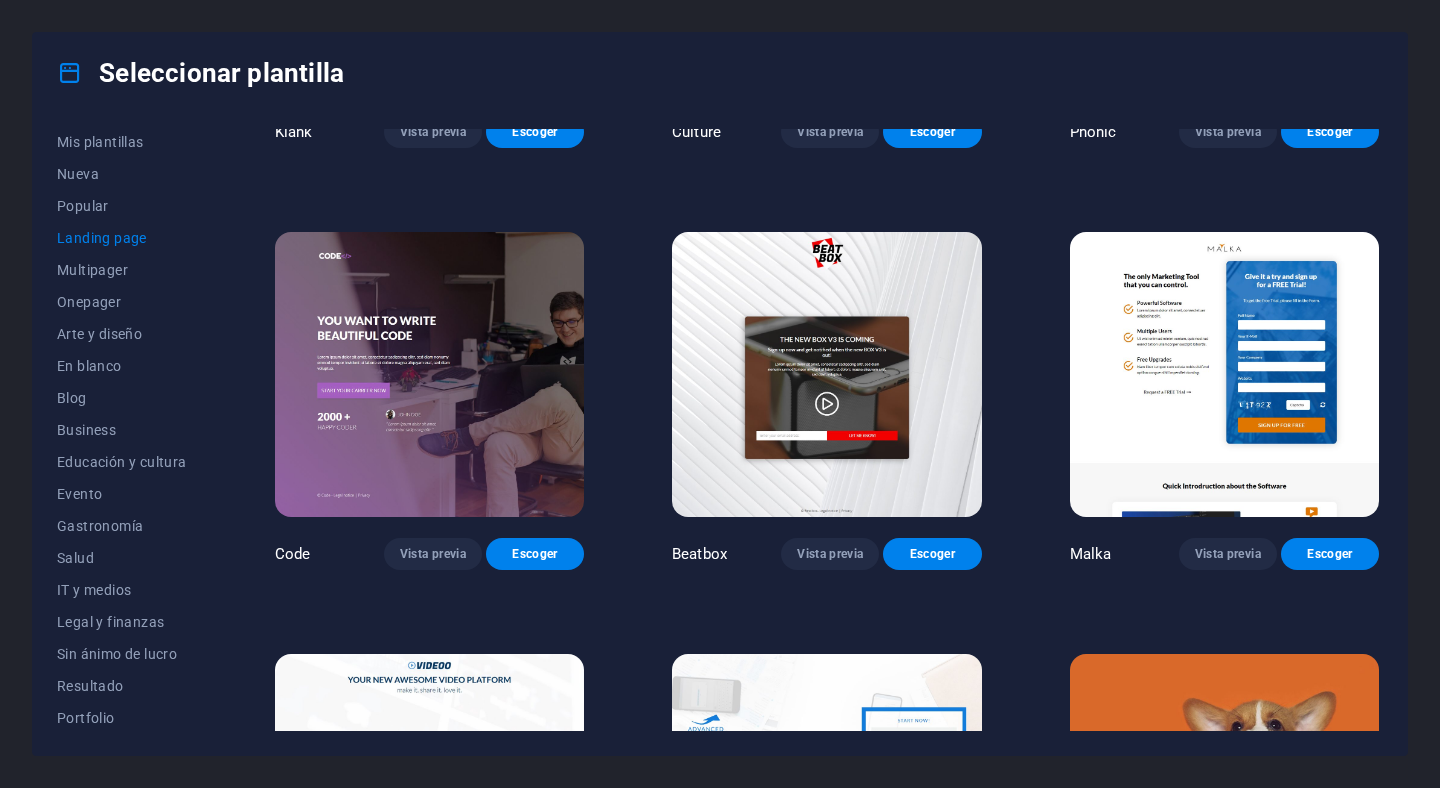 click at bounding box center [1224, 374] 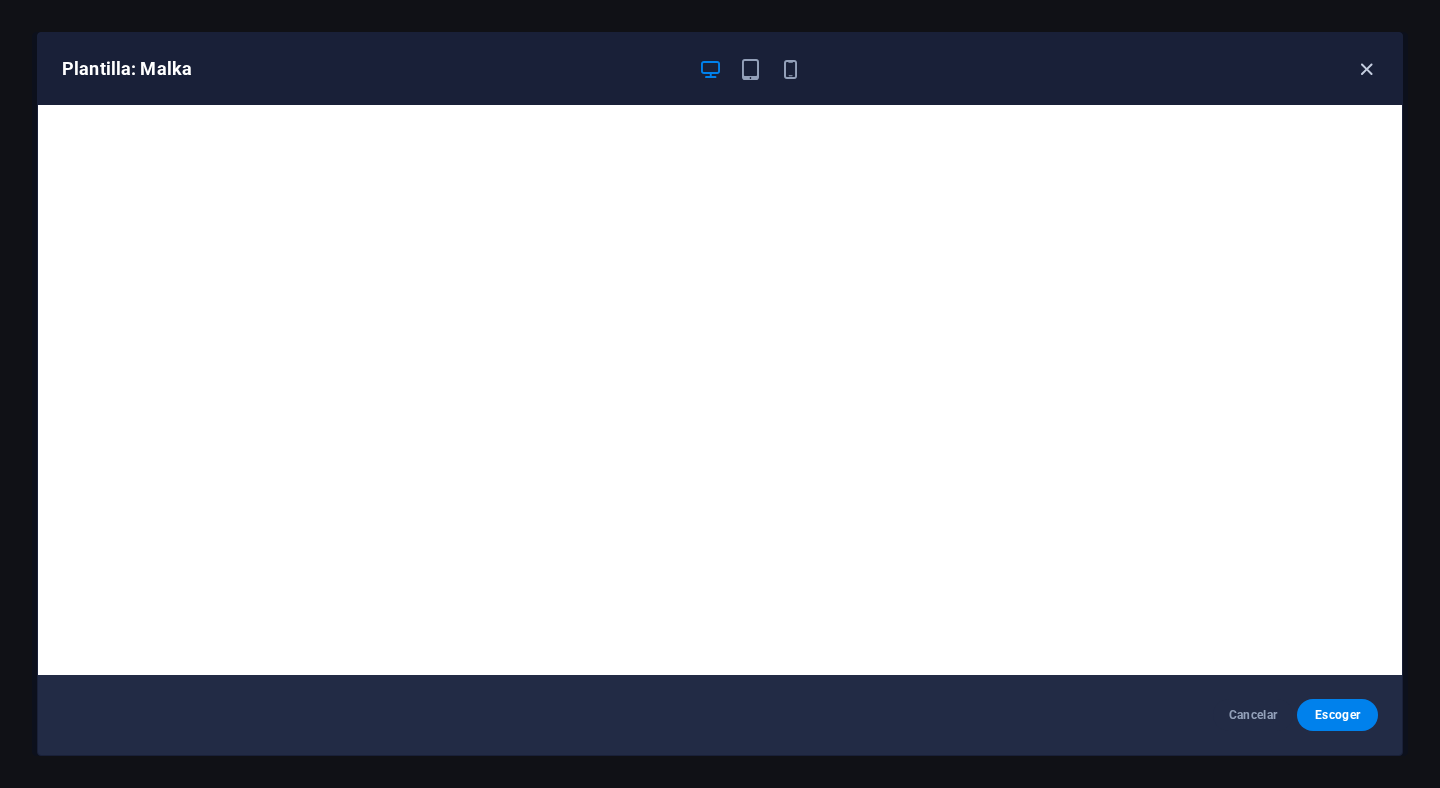click at bounding box center (1366, 69) 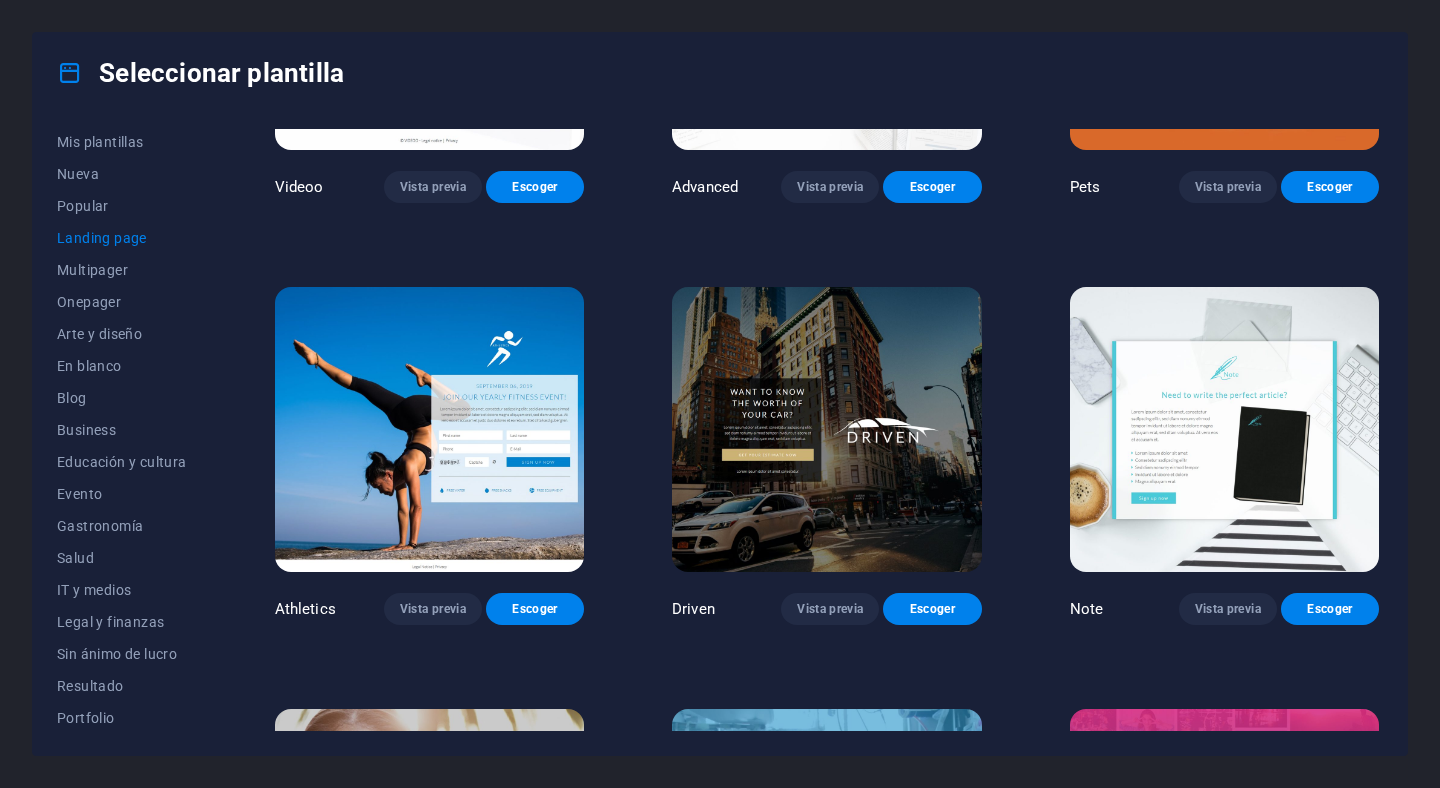 scroll, scrollTop: 1115, scrollLeft: 0, axis: vertical 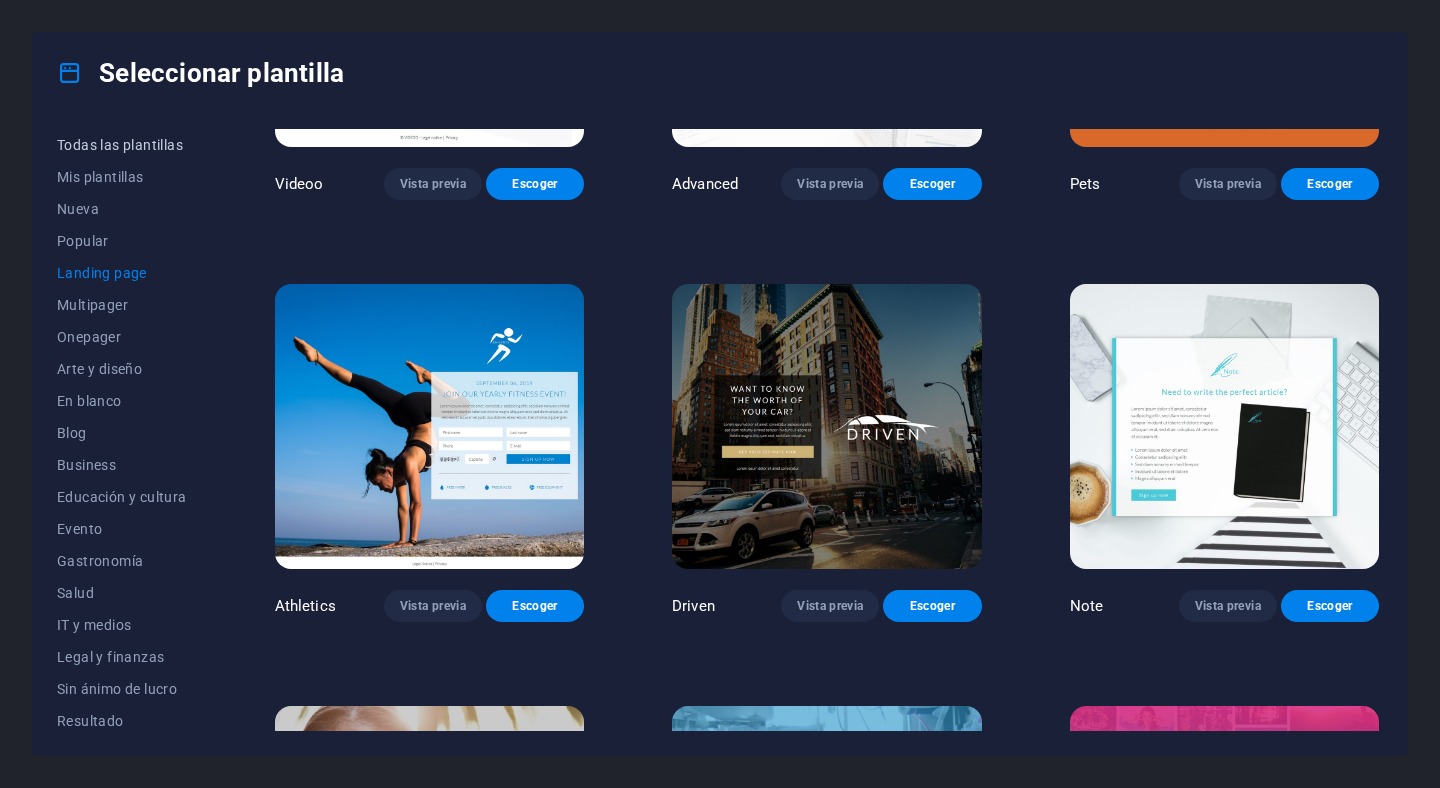 click on "Todas las plantillas" at bounding box center (122, 145) 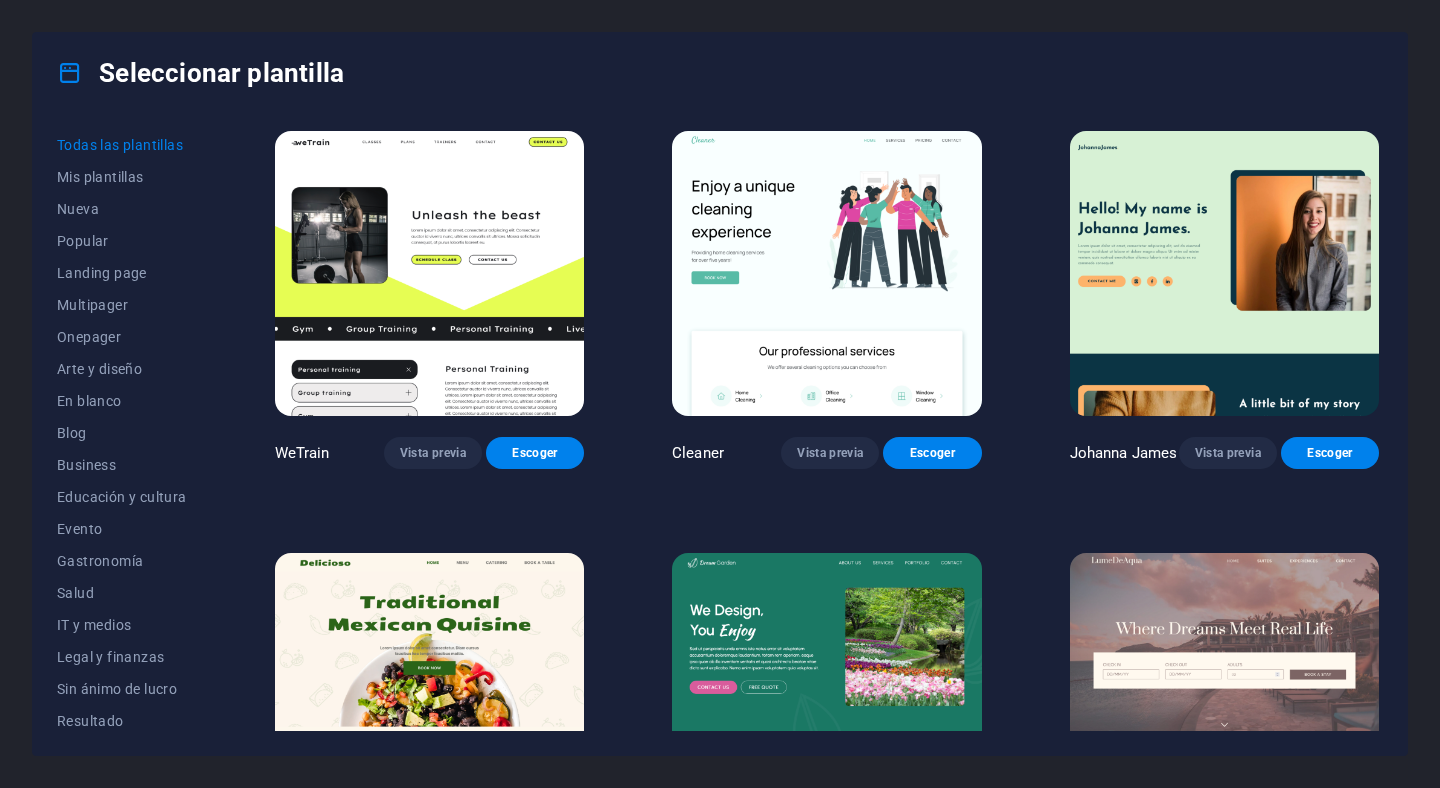 scroll, scrollTop: 2480, scrollLeft: 0, axis: vertical 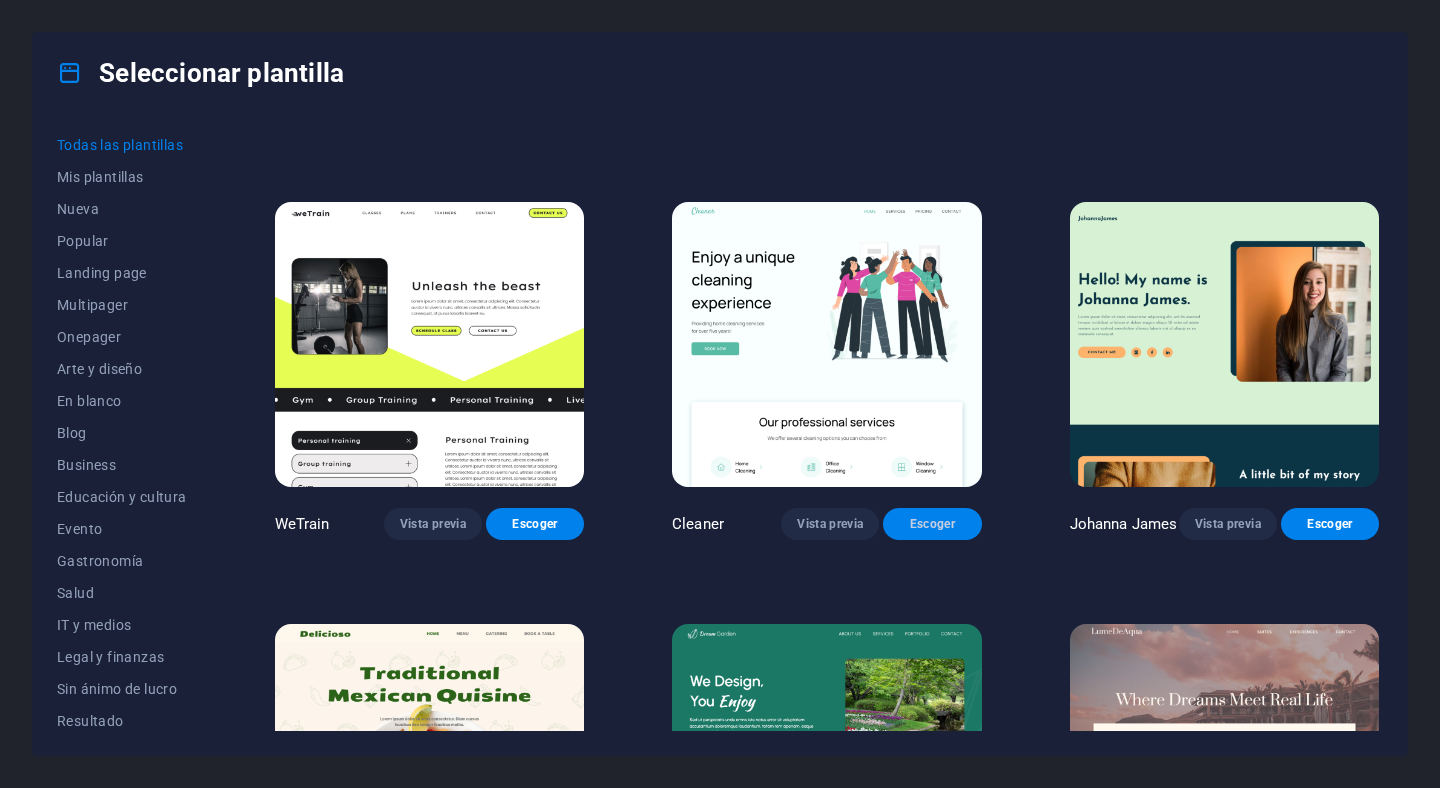click on "Escoger" at bounding box center [932, 524] 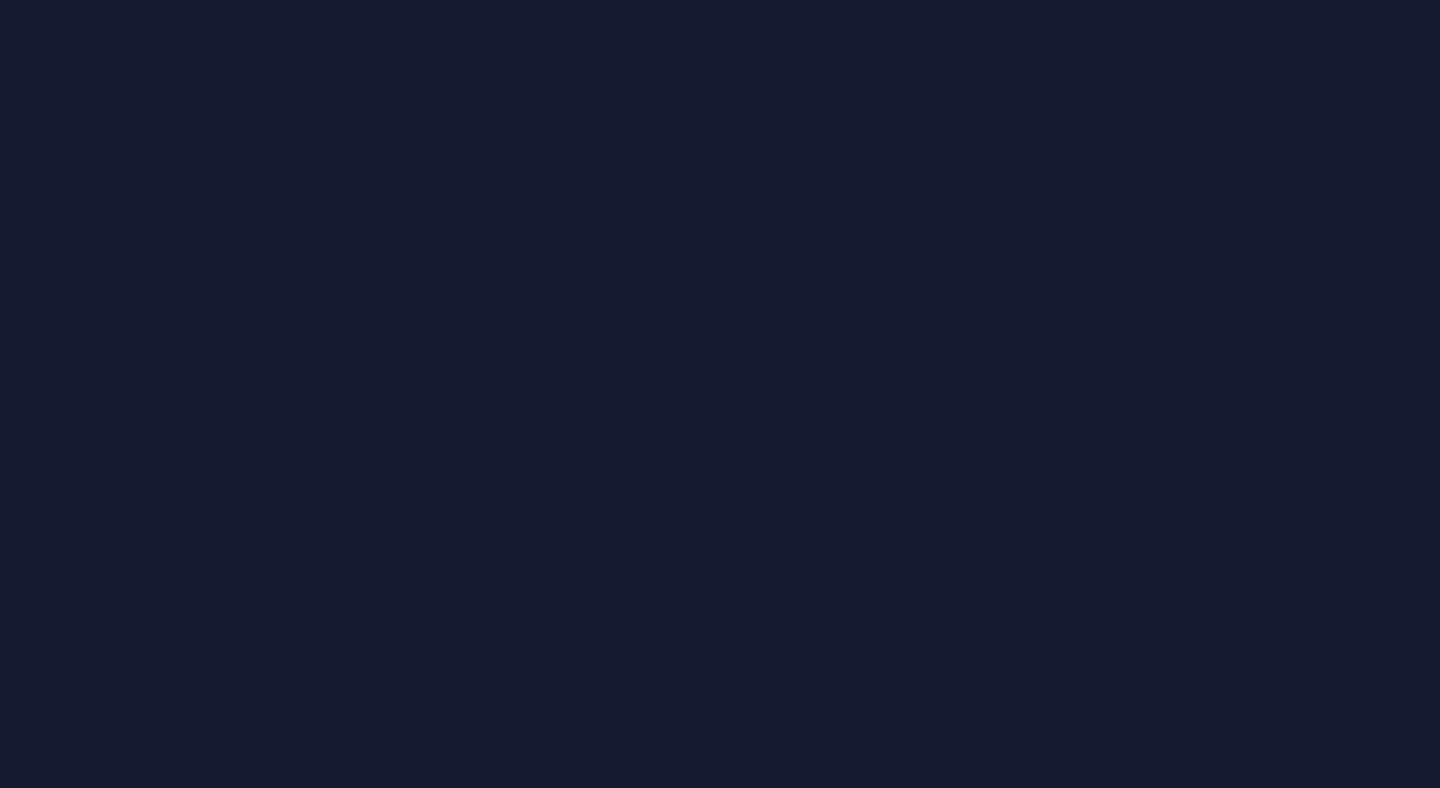scroll, scrollTop: 0, scrollLeft: 0, axis: both 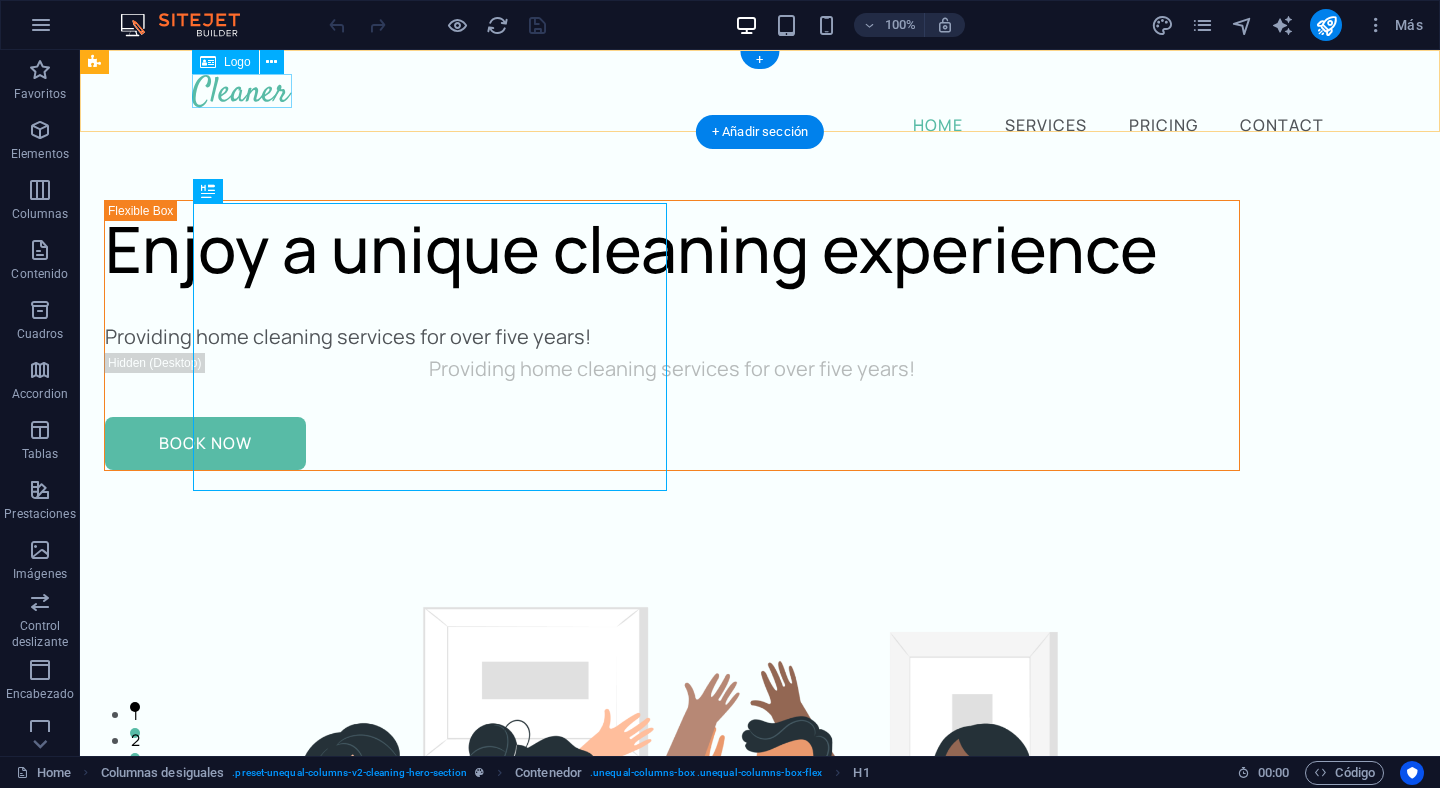 click at bounding box center (760, 91) 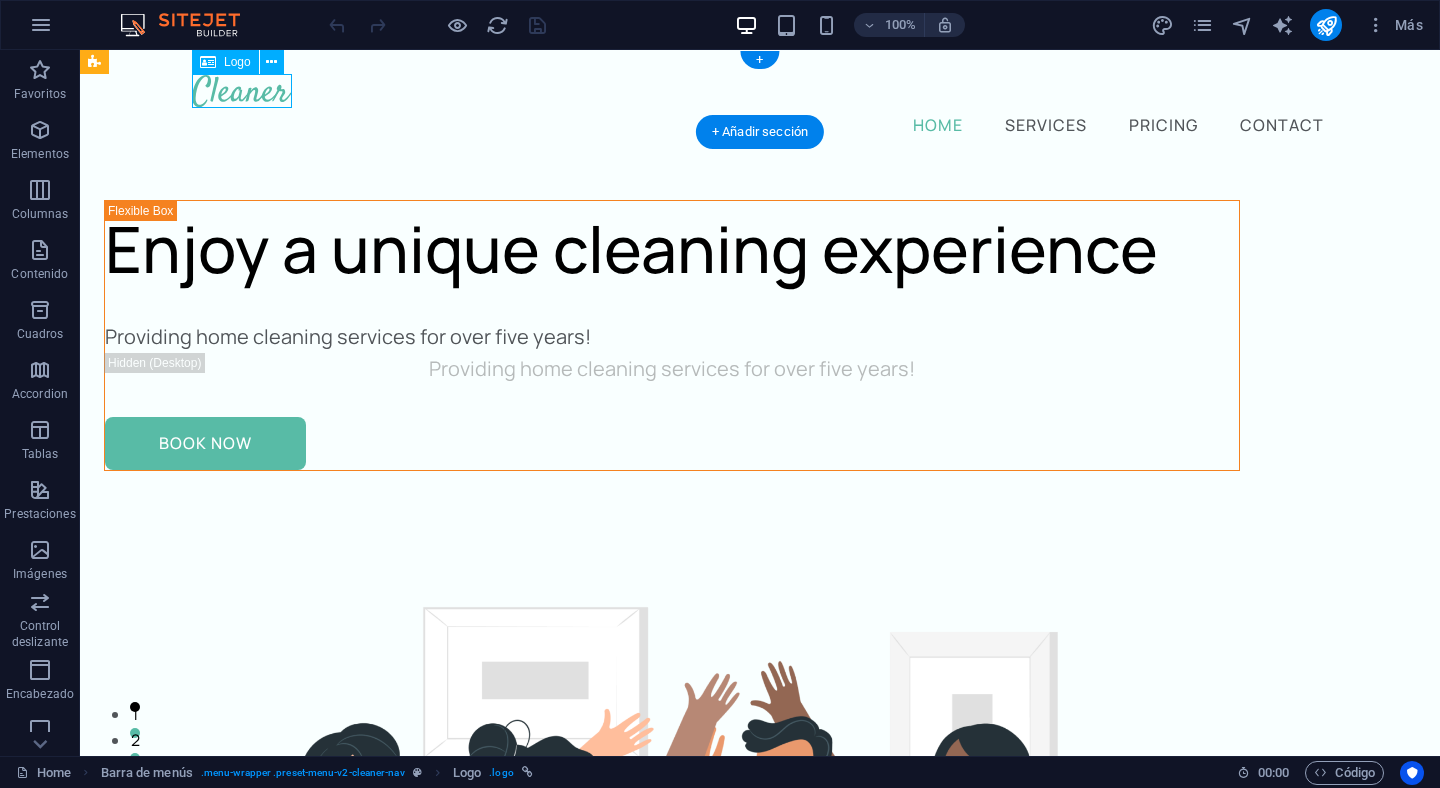 click at bounding box center (760, 91) 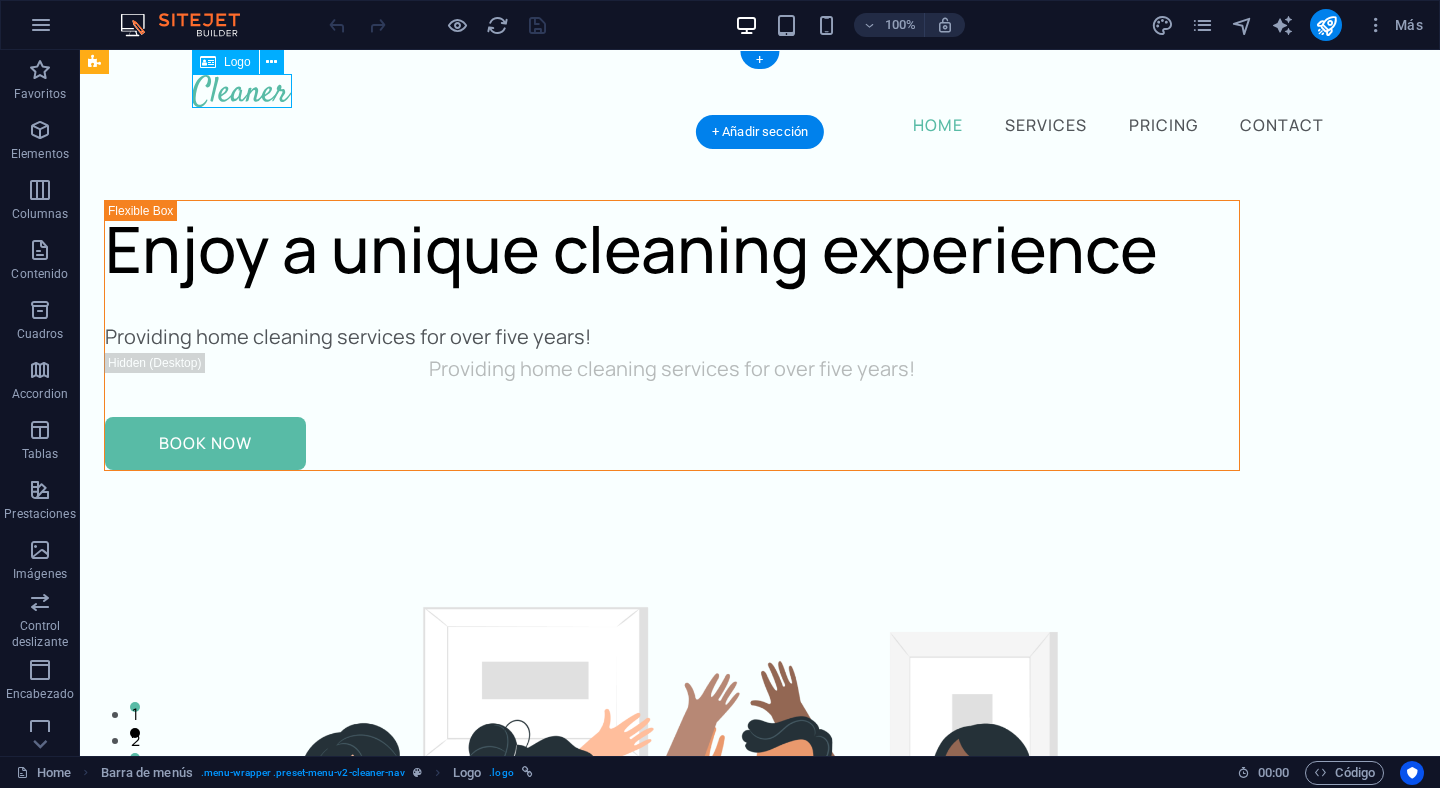 click at bounding box center (760, 91) 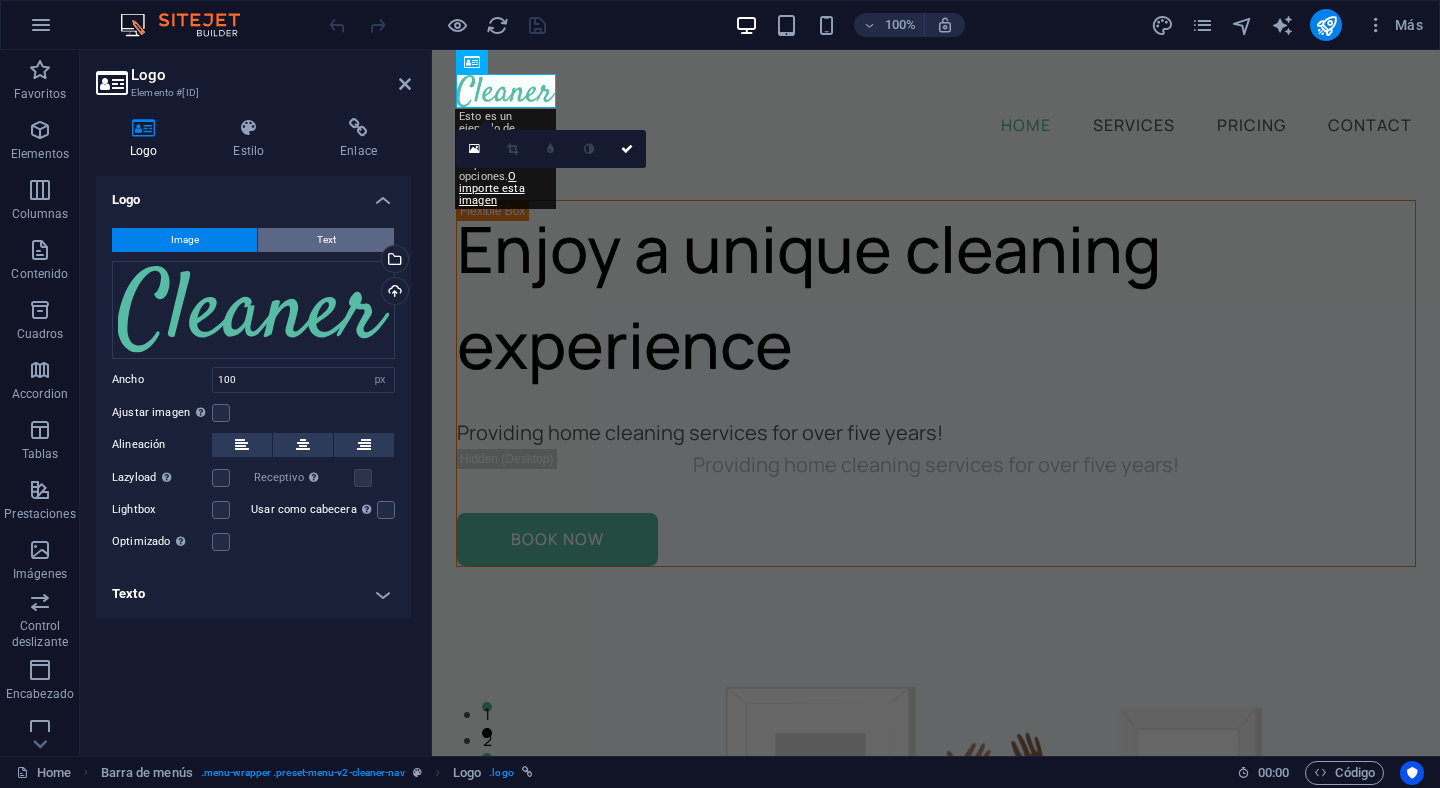 click on "Text" at bounding box center [326, 240] 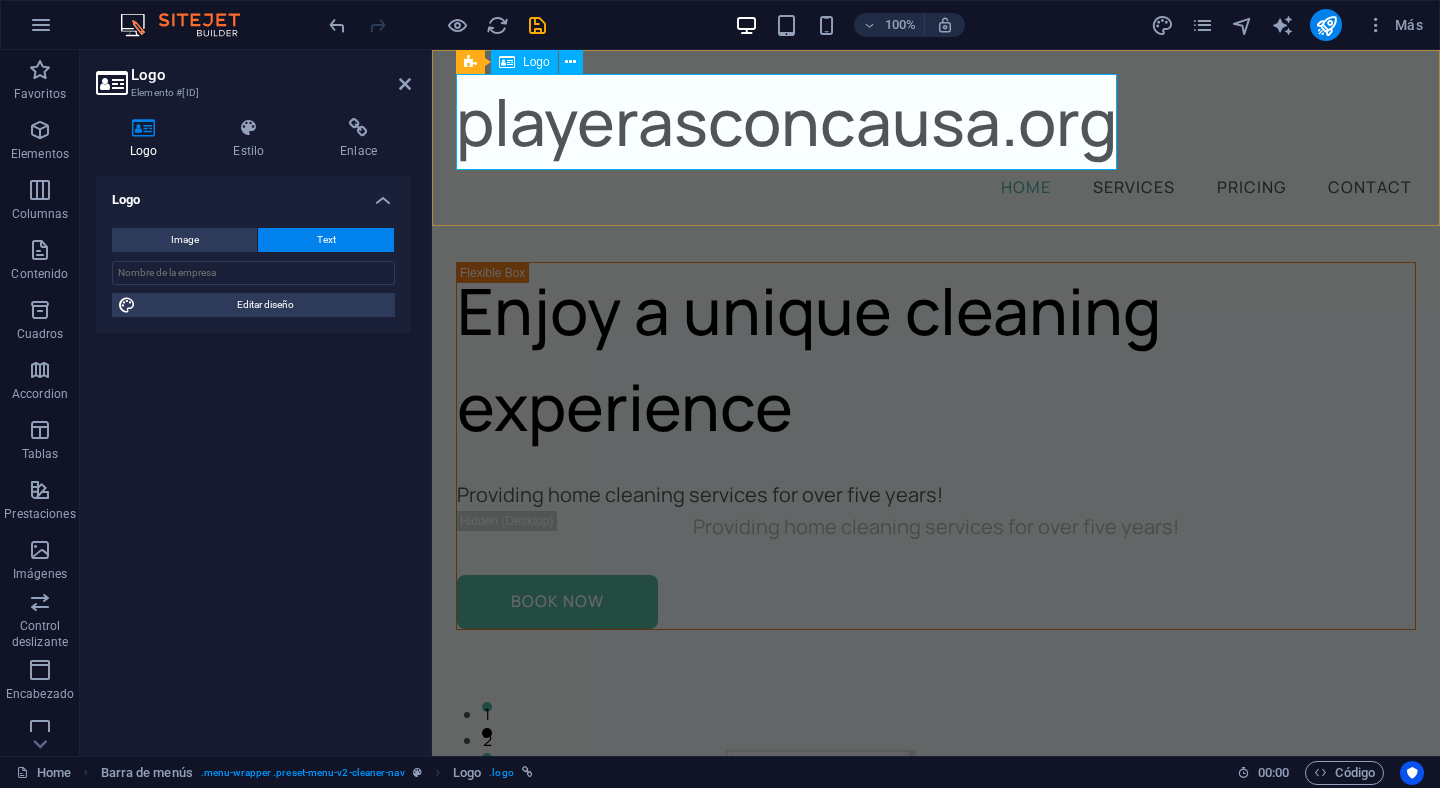 click on "playerasconcausa.org" at bounding box center [936, 122] 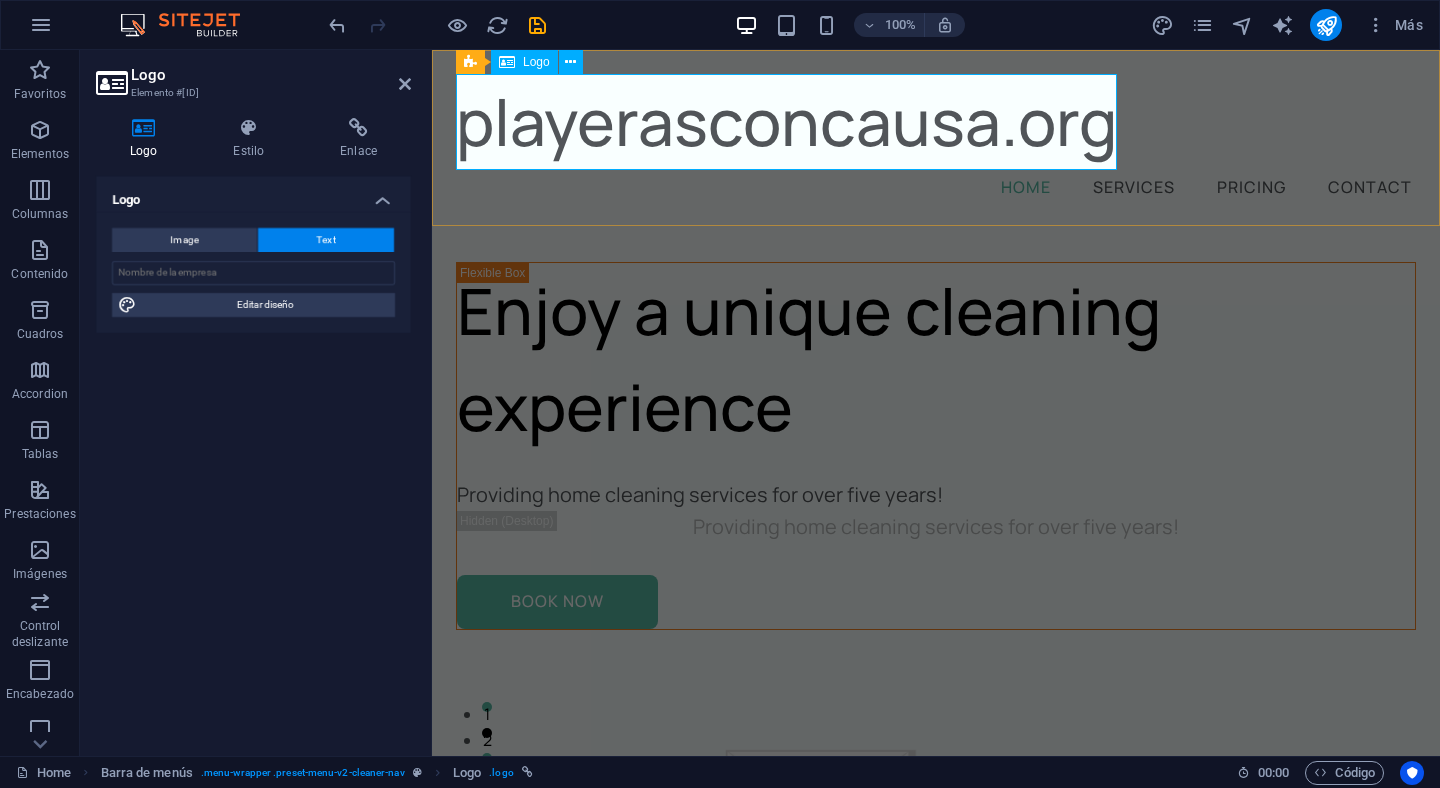 click on "playerasconcausa.org" at bounding box center [936, 122] 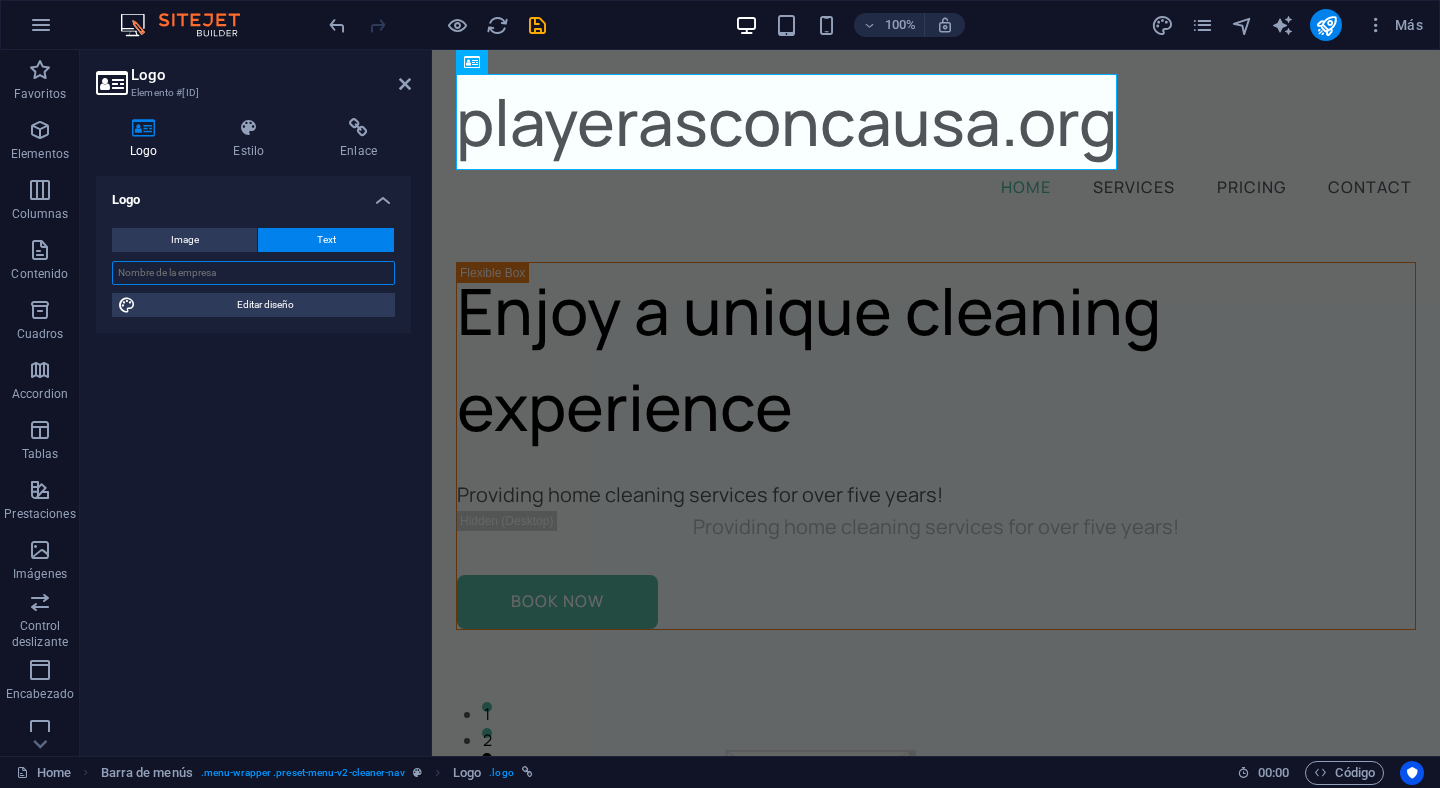 click at bounding box center (253, 273) 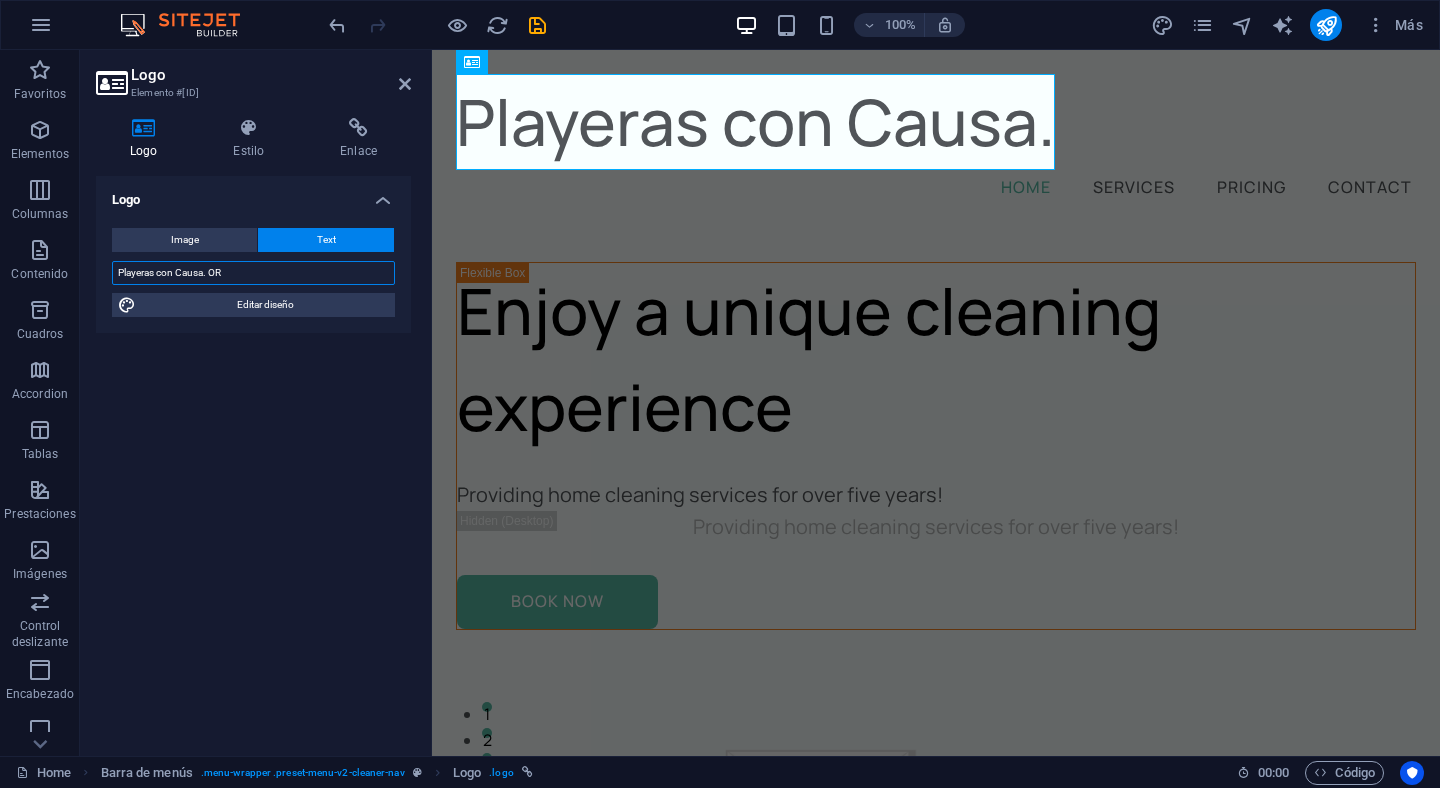 type on "Playeras con Causa. ORG" 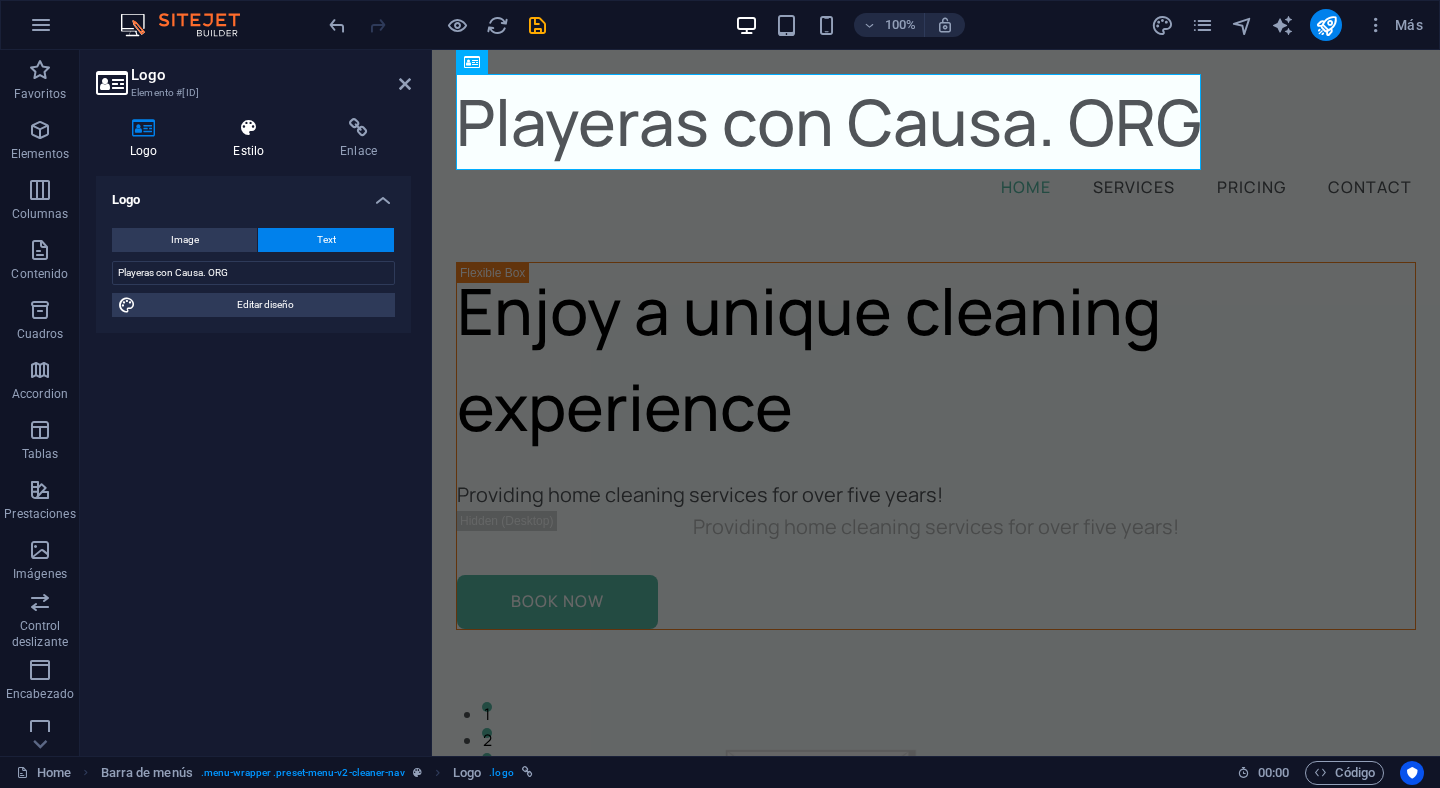 click on "Estilo" at bounding box center [252, 139] 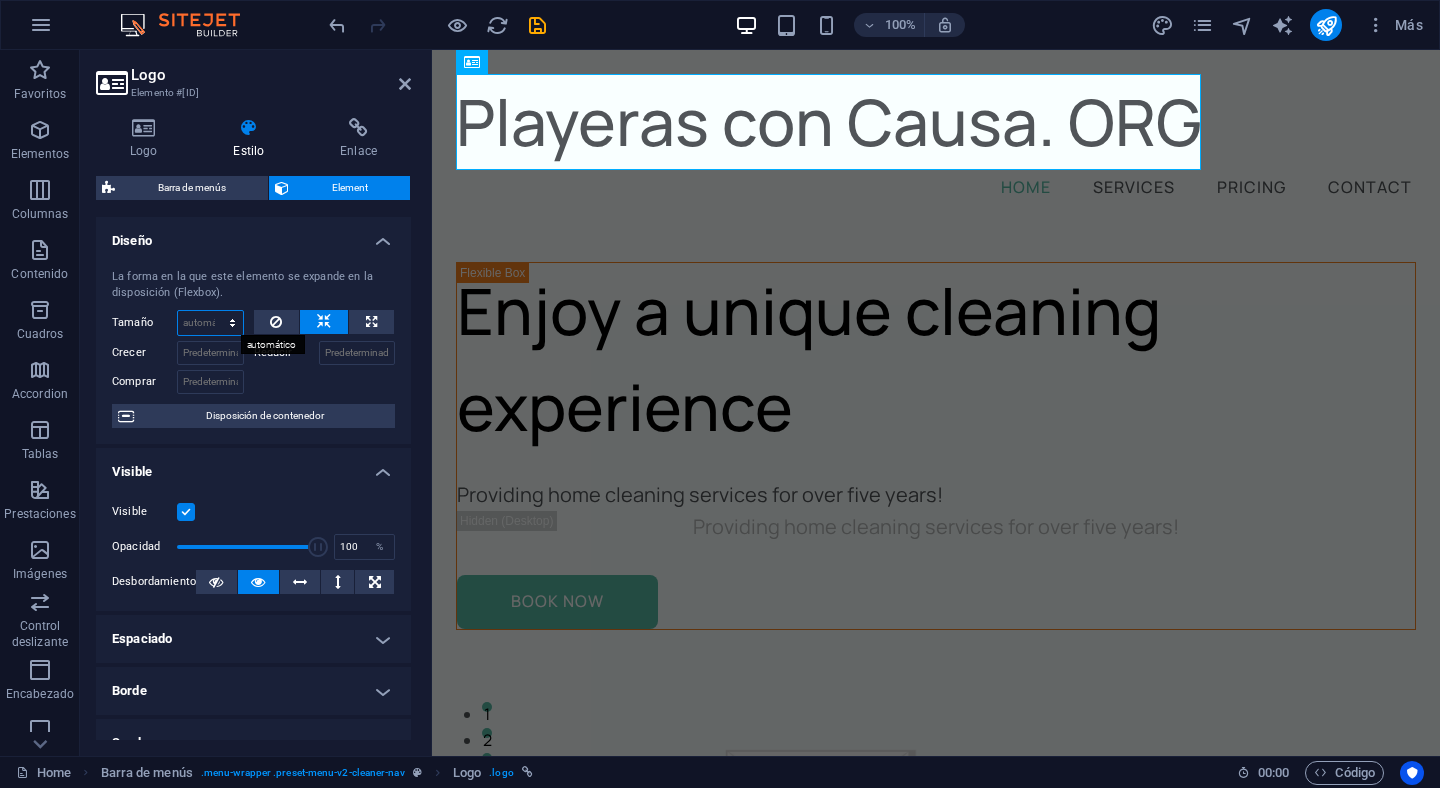 click on "Predeterminado automático px % 1/1 1/2 1/3 1/4 1/5 1/6 1/7 1/8 1/9 1/10" at bounding box center (210, 323) 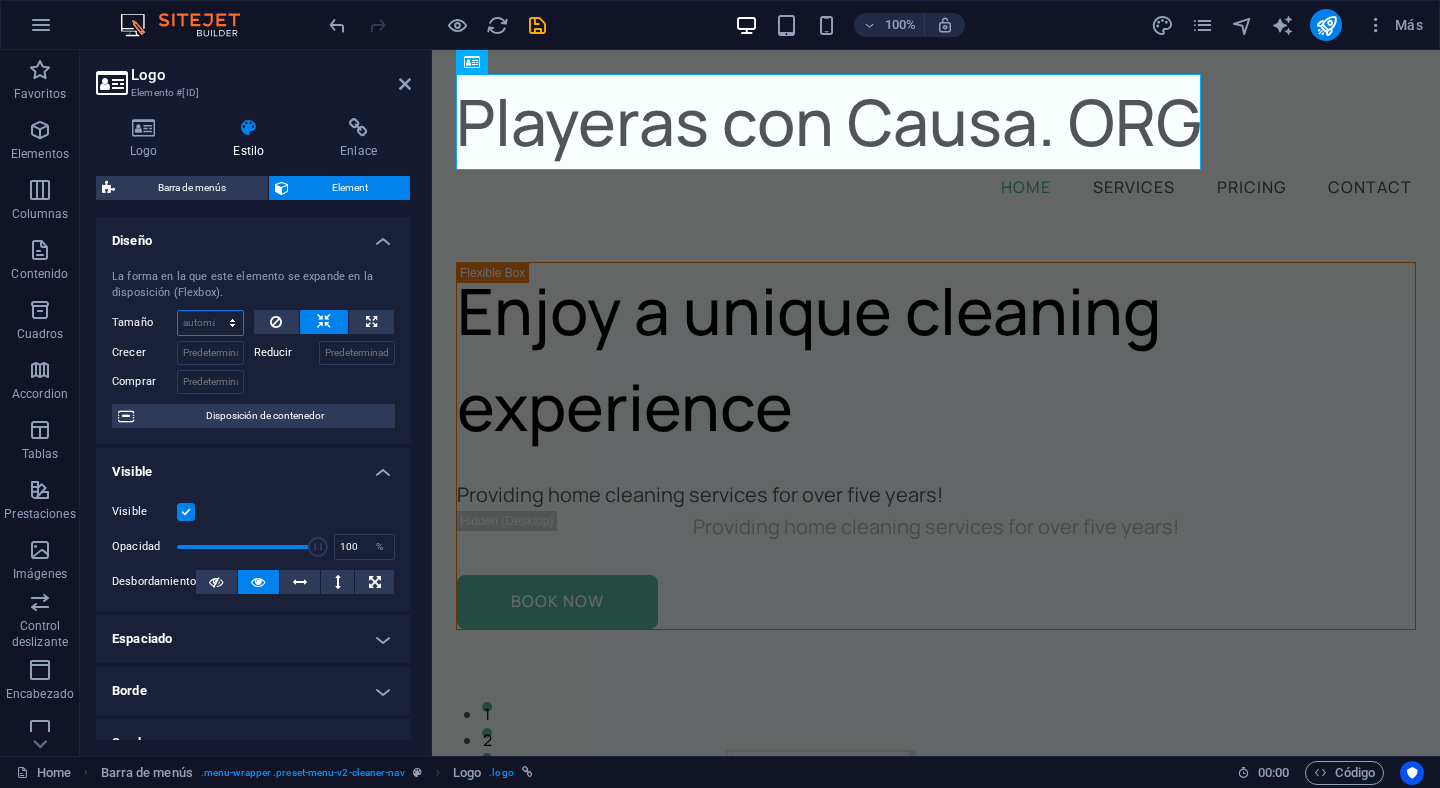 select on "1/3" 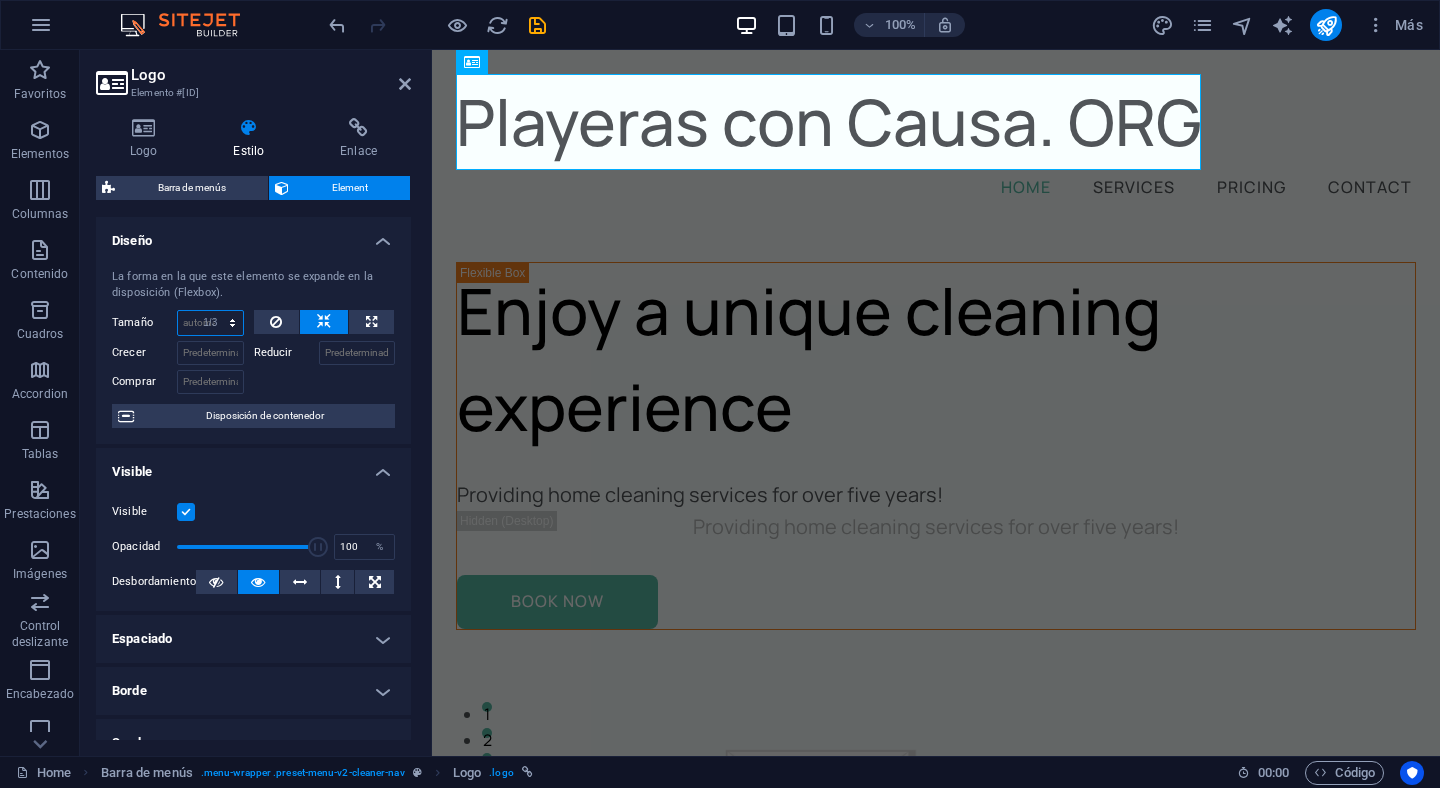 type on "33.33" 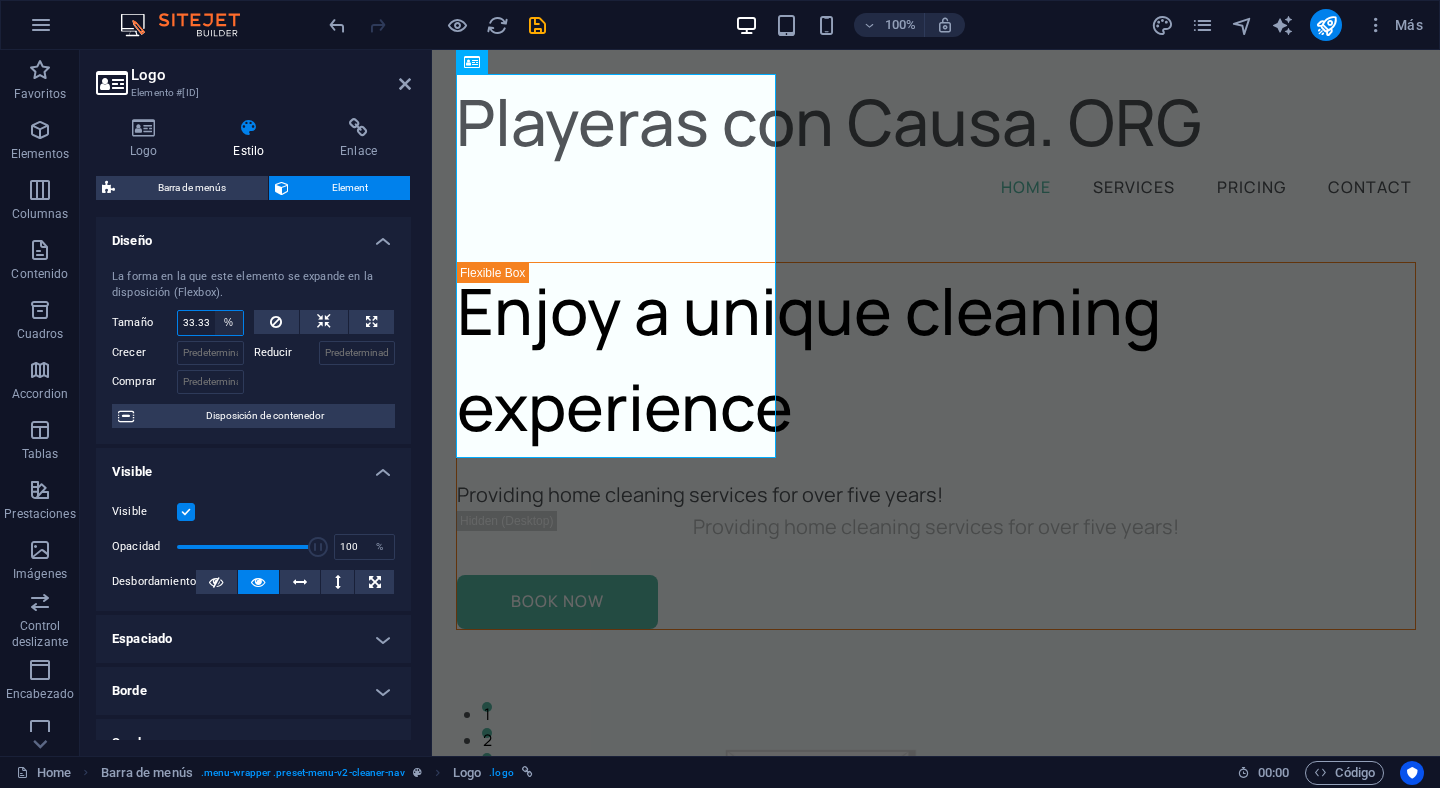 click on "Predeterminado automático px % 1/1 1/2 1/3 1/4 1/5 1/6 1/7 1/8 1/9 1/10" at bounding box center [229, 323] 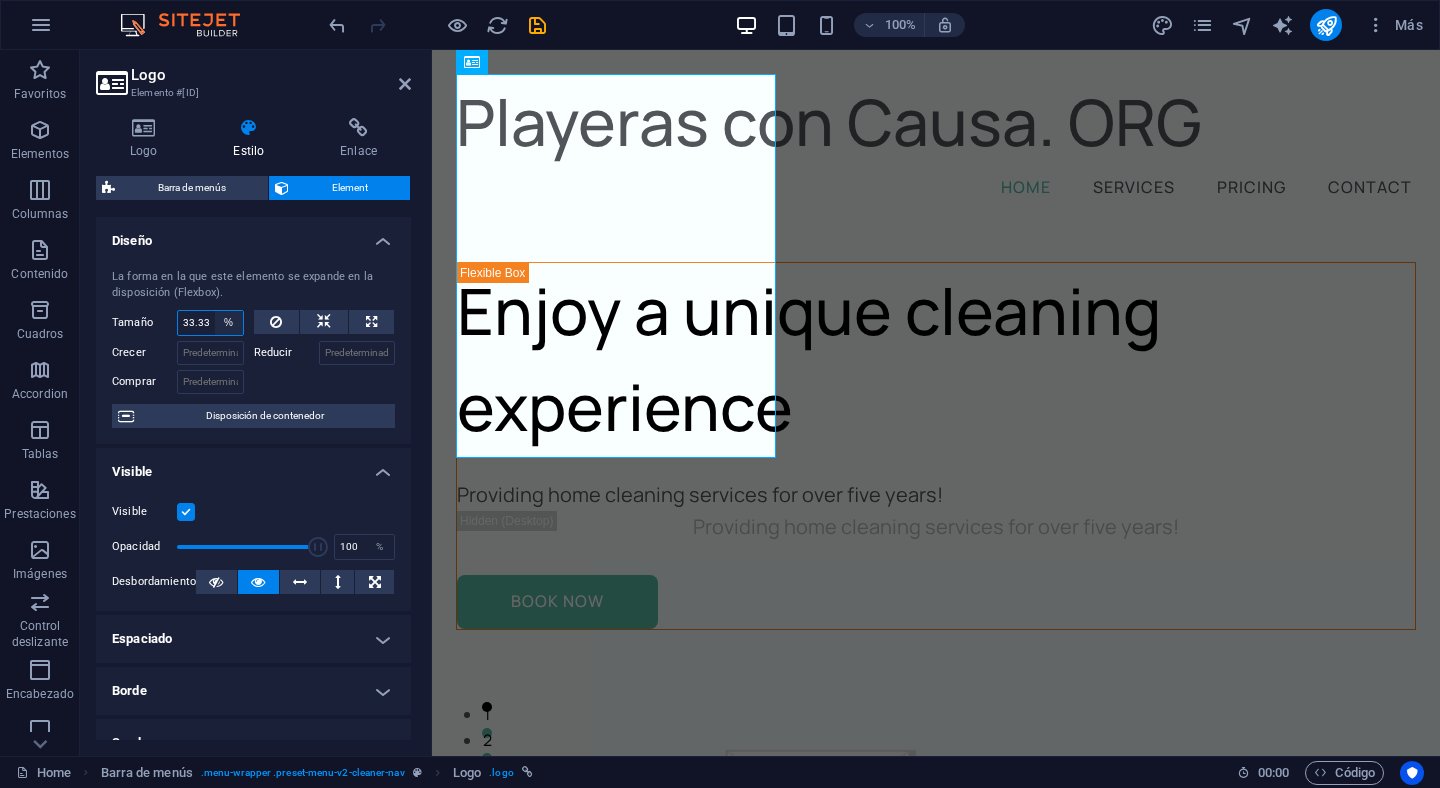 select on "1/4" 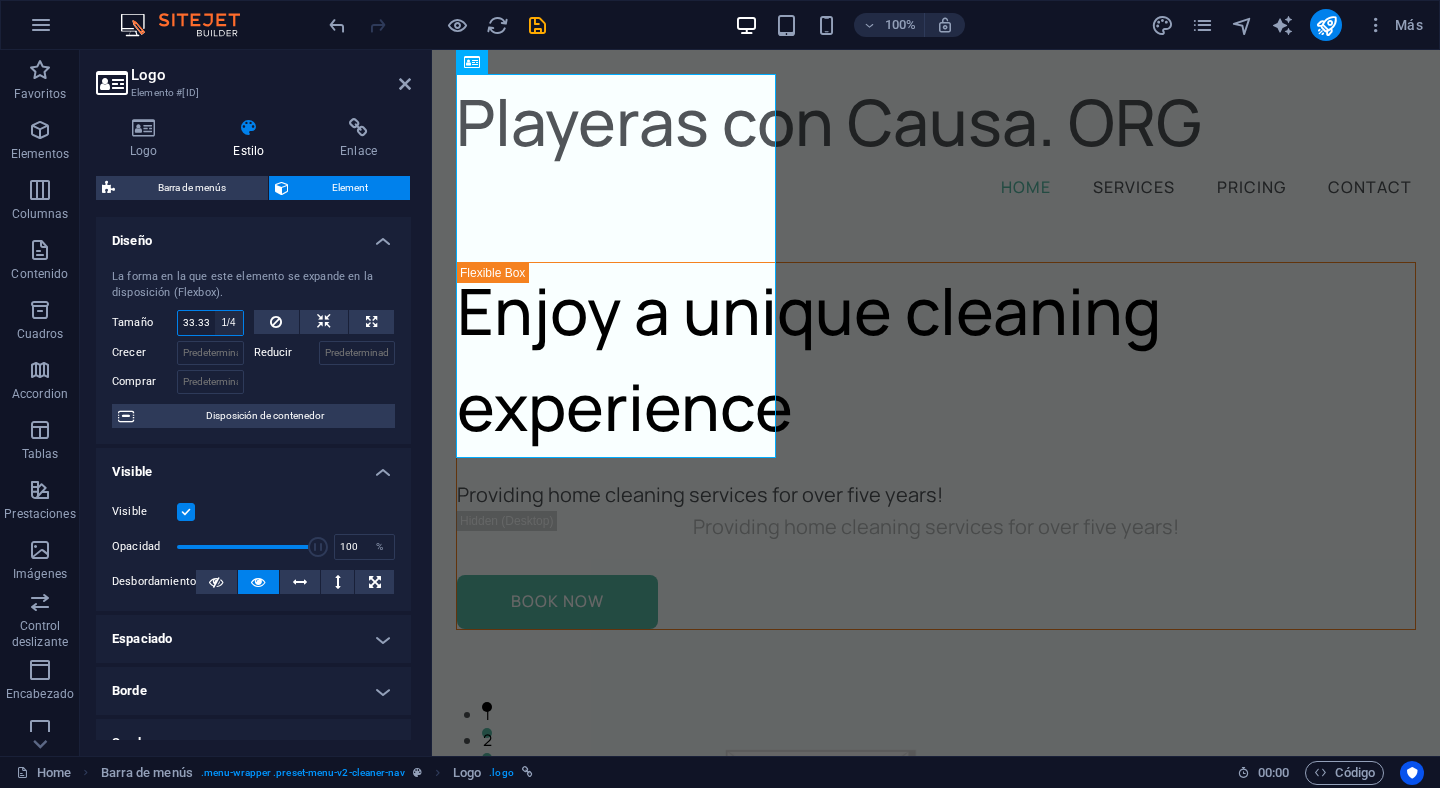 type on "25" 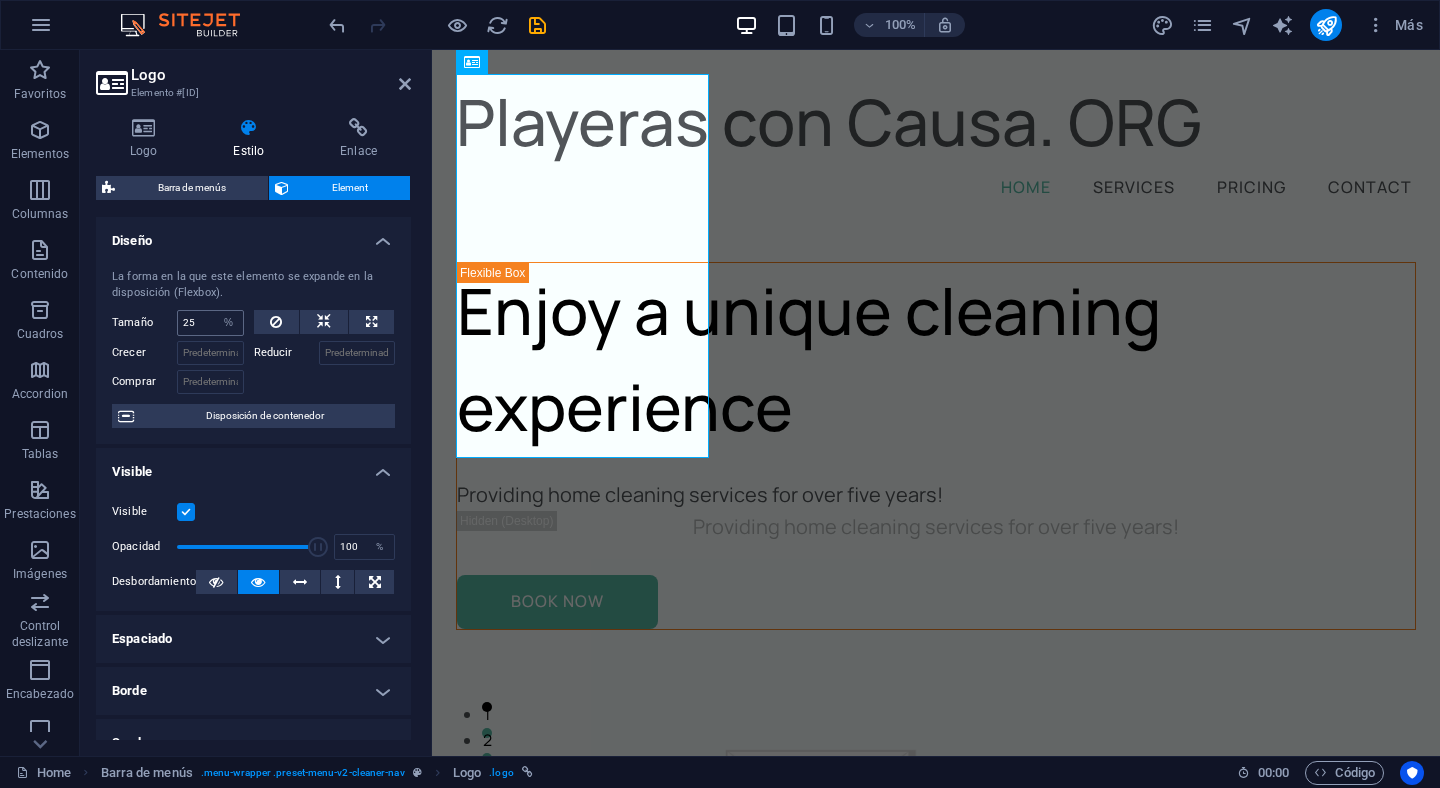 click on "25 Predeterminado automático px % 1/1 1/2 1/3 1/4 1/5 1/6 1/7 1/8 1/9 1/10" at bounding box center [210, 323] 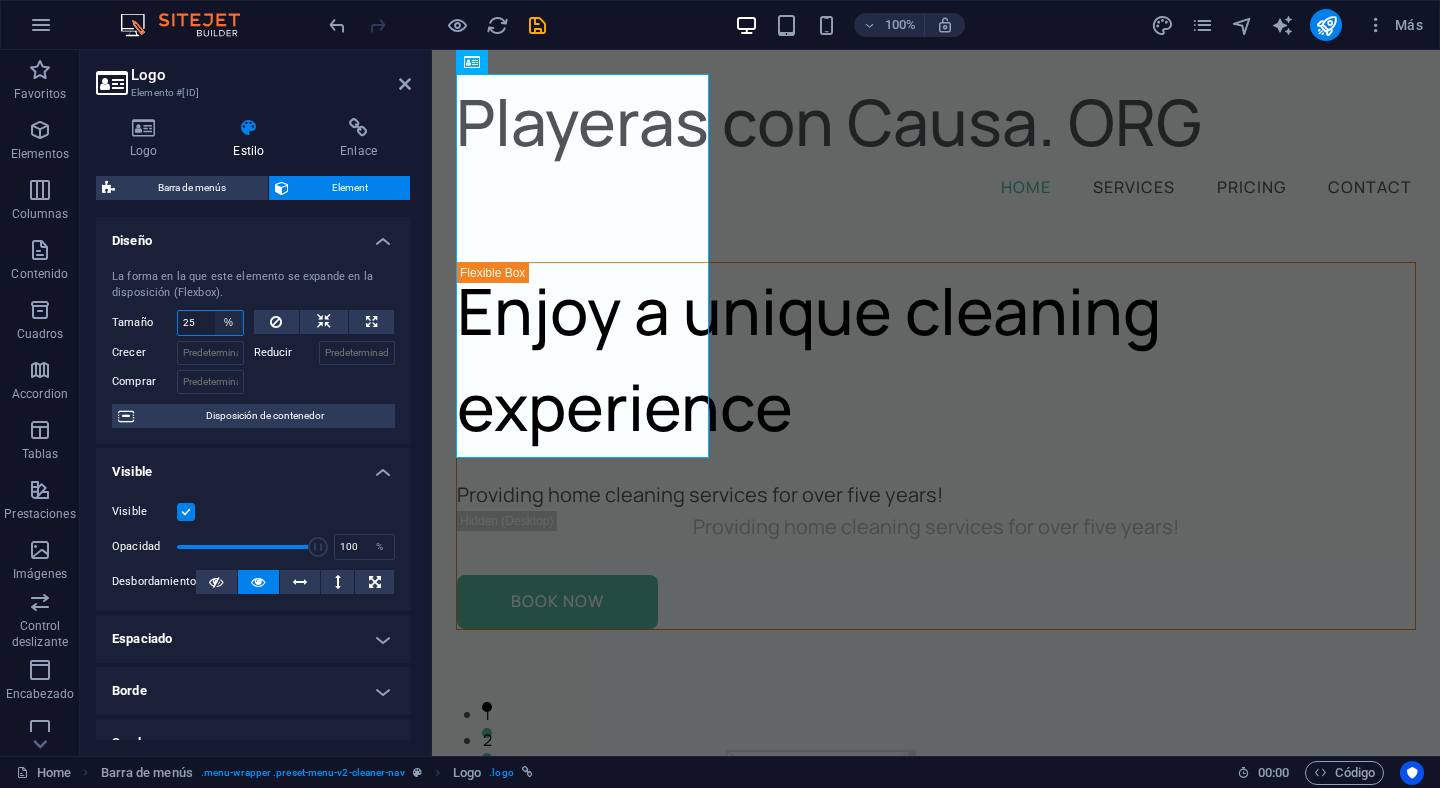 click on "Predeterminado automático px % 1/1 1/2 1/3 1/4 1/5 1/6 1/7 1/8 1/9 1/10" at bounding box center [229, 323] 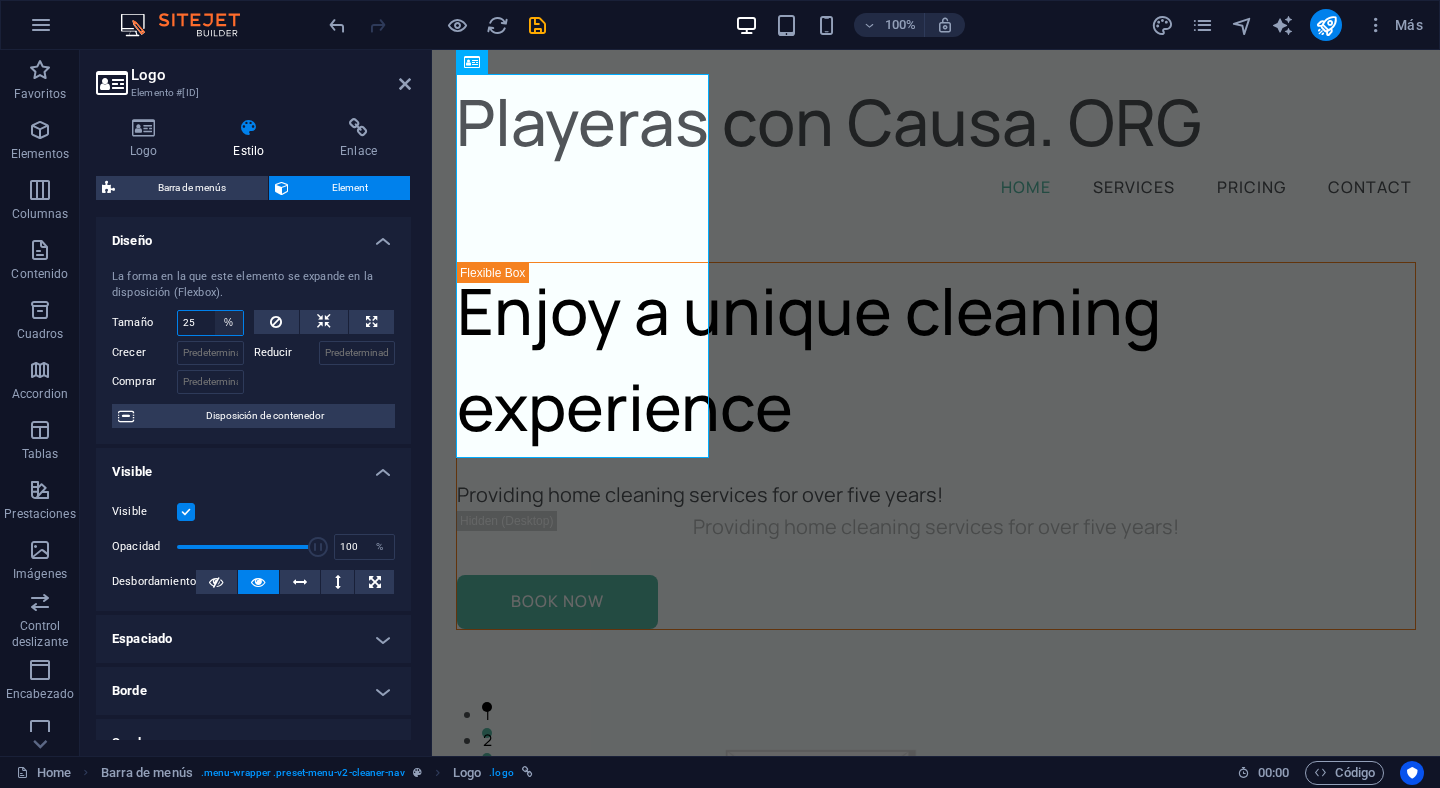select on "1/6" 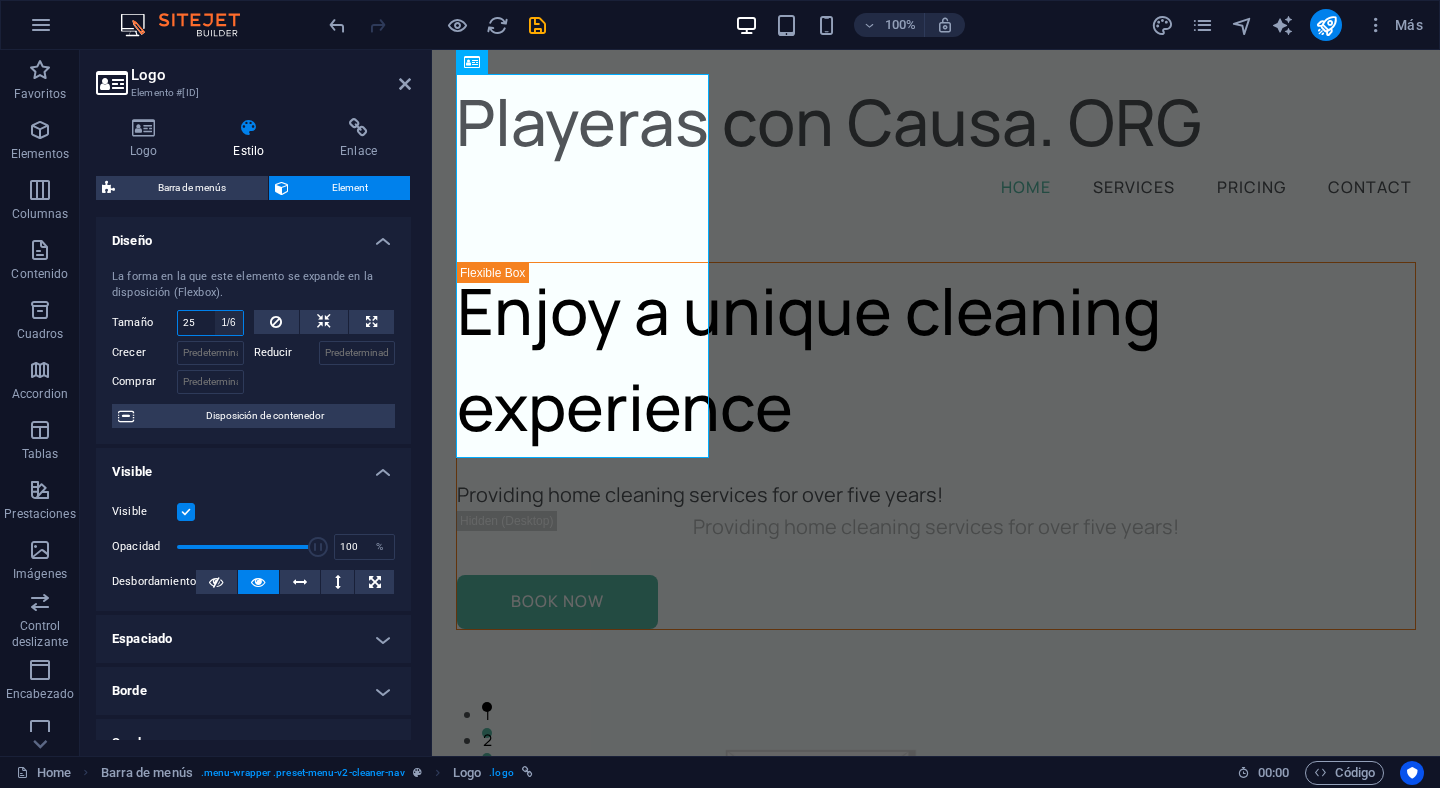 type on "16.66" 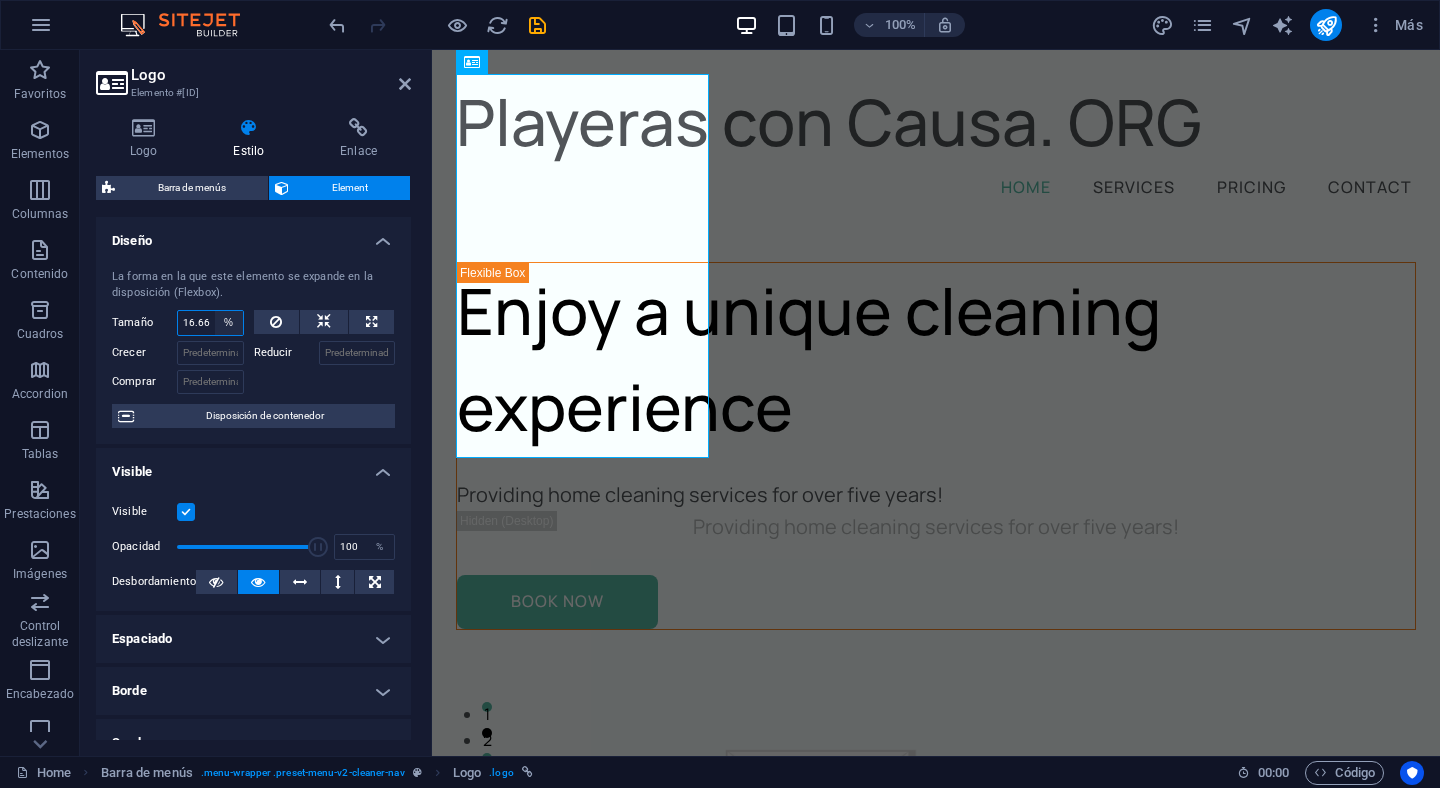 click on "Predeterminado automático px % 1/1 1/2 1/3 1/4 1/5 1/6 1/7 1/8 1/9 1/10" at bounding box center (229, 323) 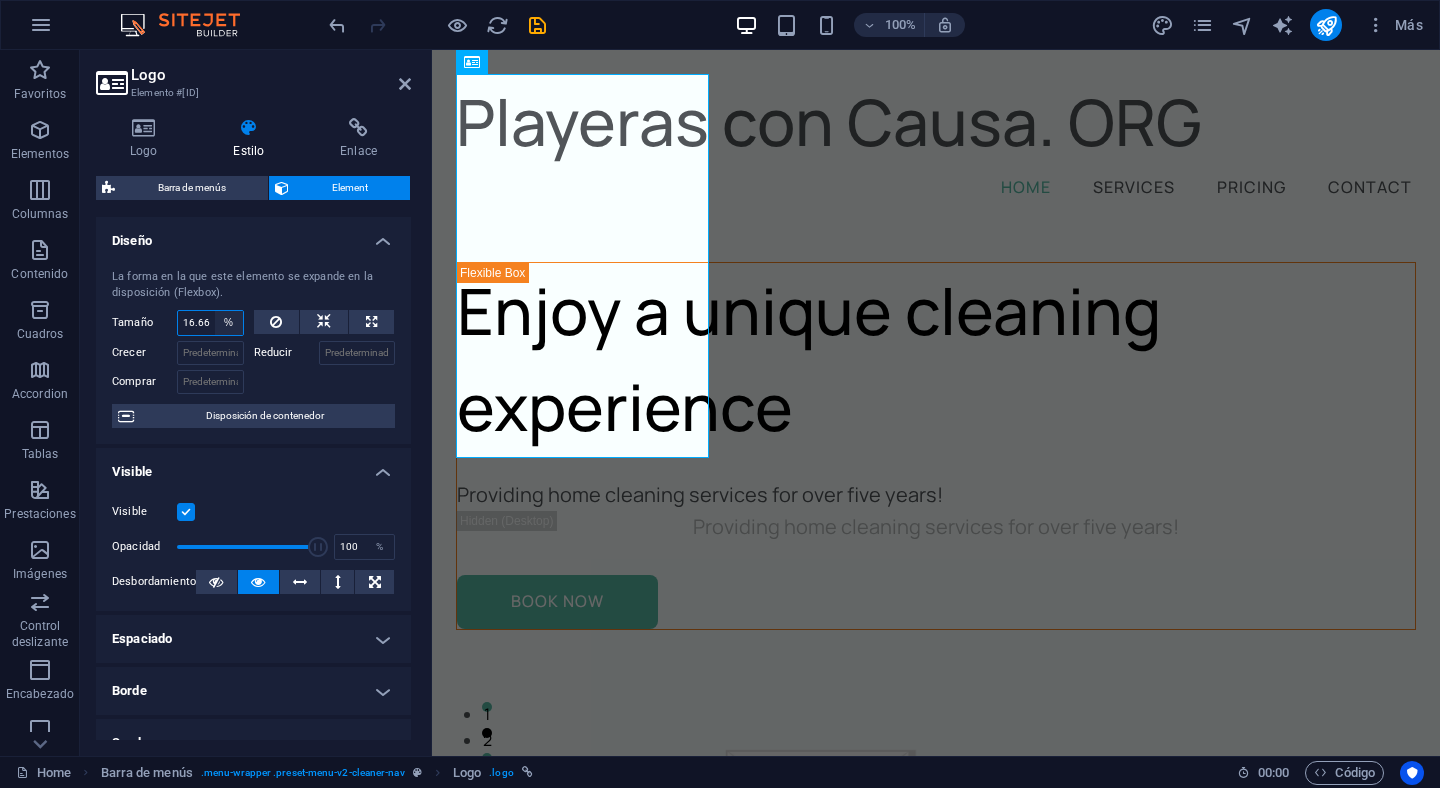 select on "px" 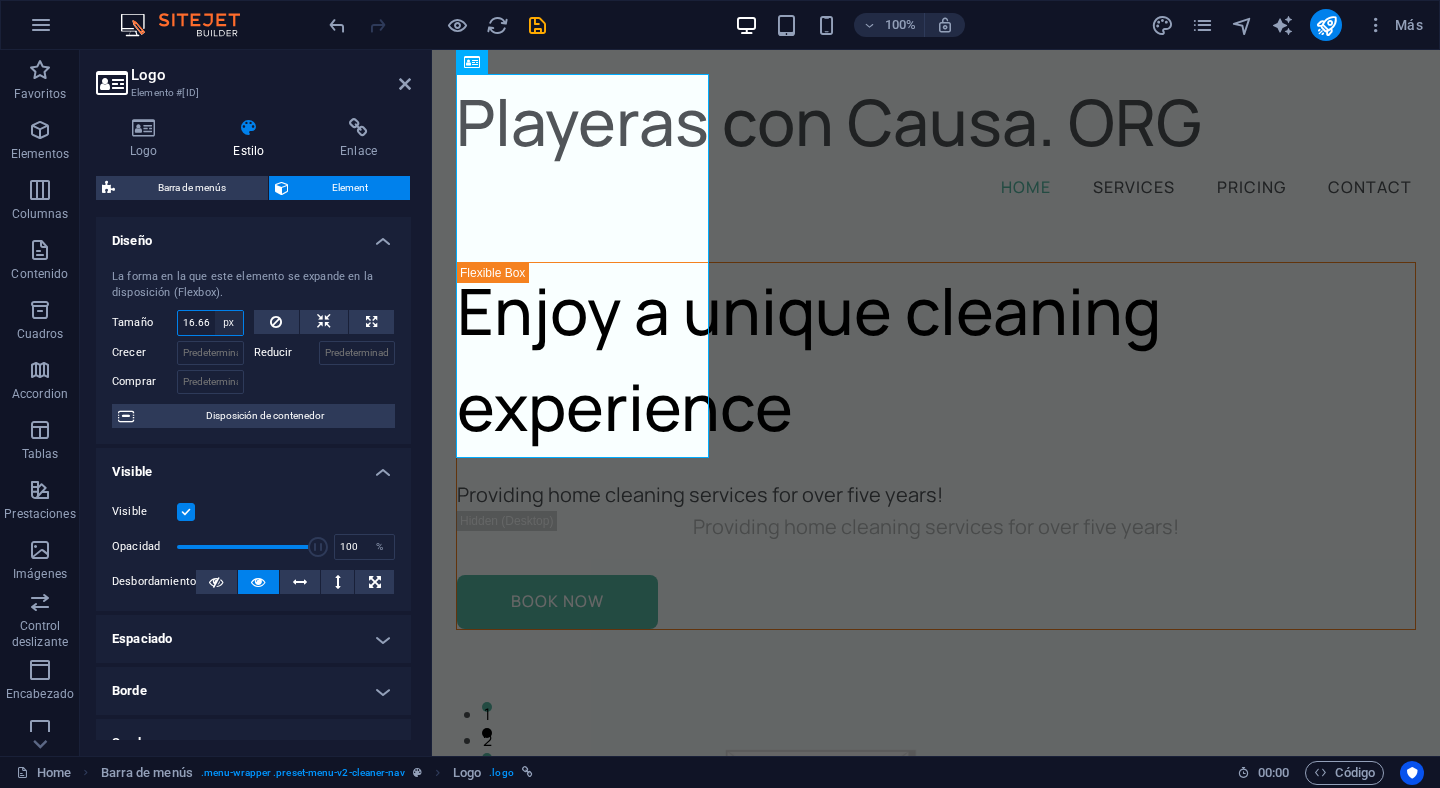 type on "17" 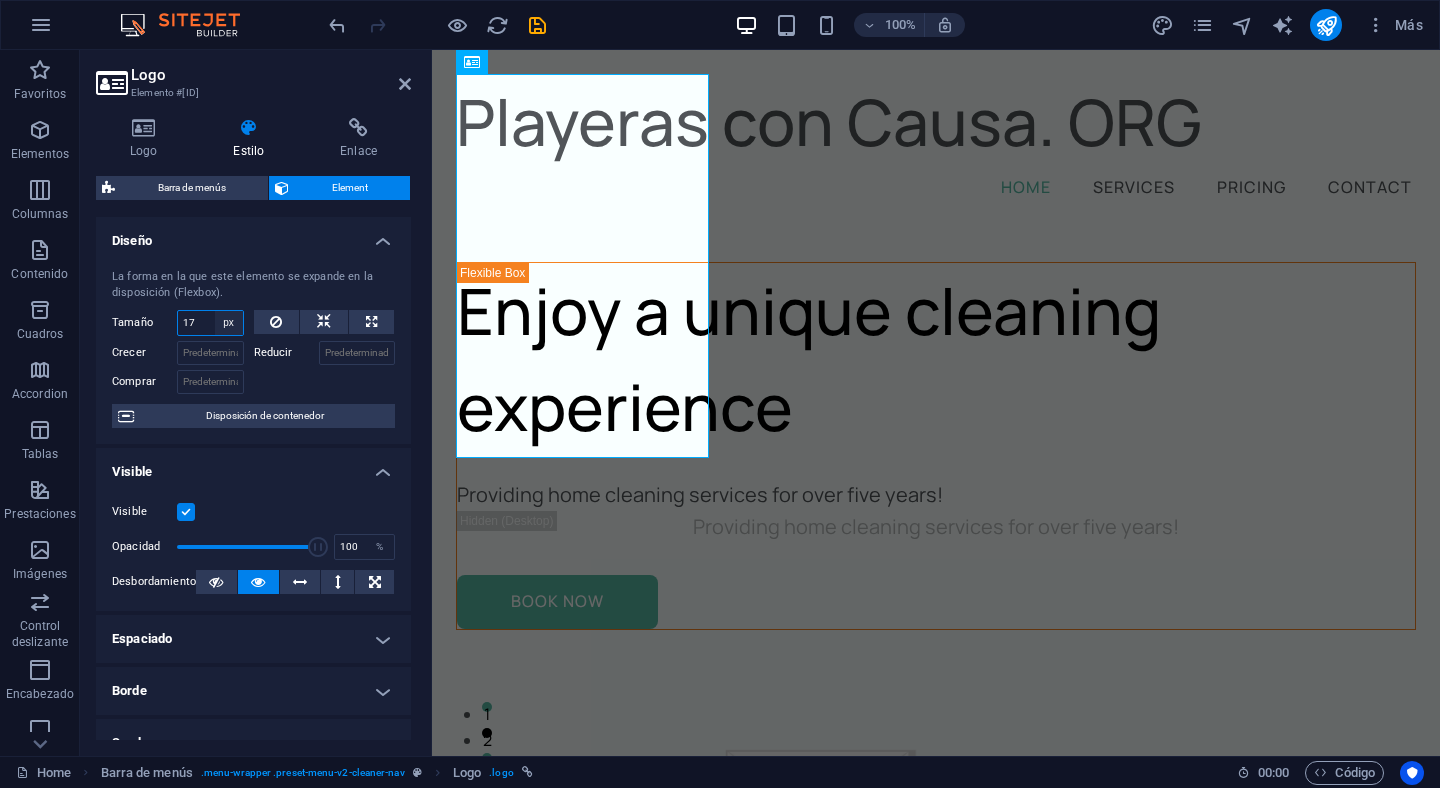 click on "Predeterminado automático px % 1/1 1/2 1/3 1/4 1/5 1/6 1/7 1/8 1/9 1/10" at bounding box center [229, 323] 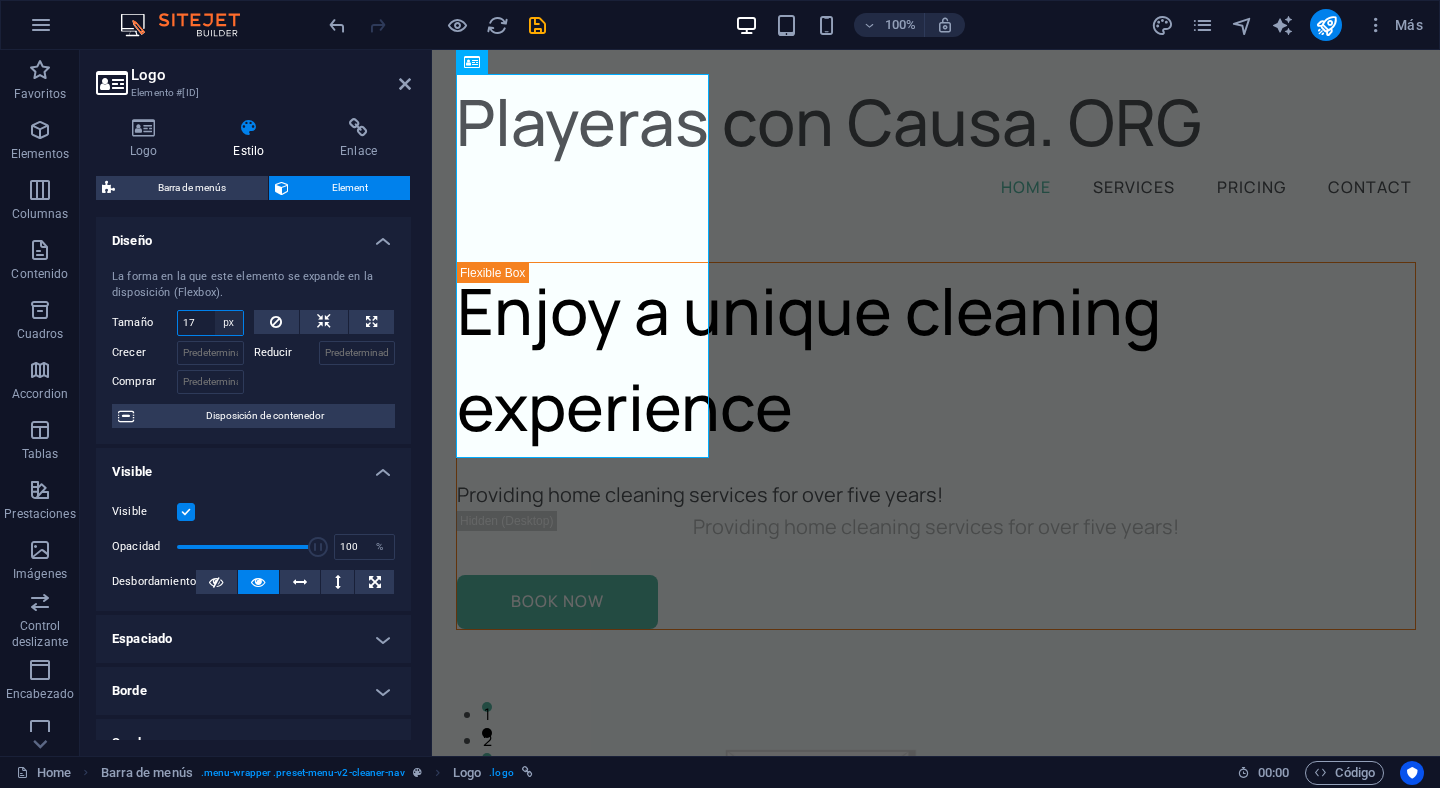 select on "[ALPHANUMERIC_ID]" 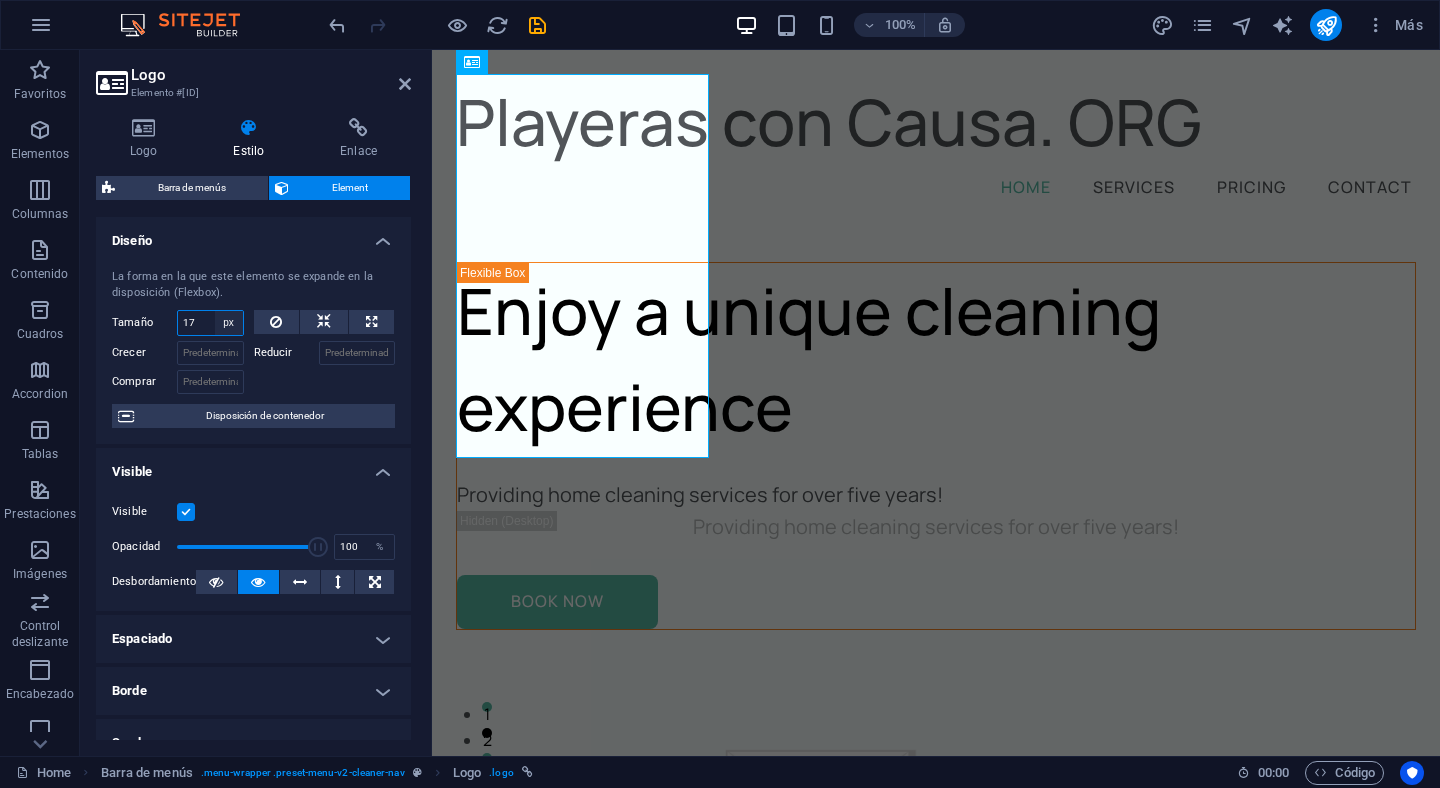 type 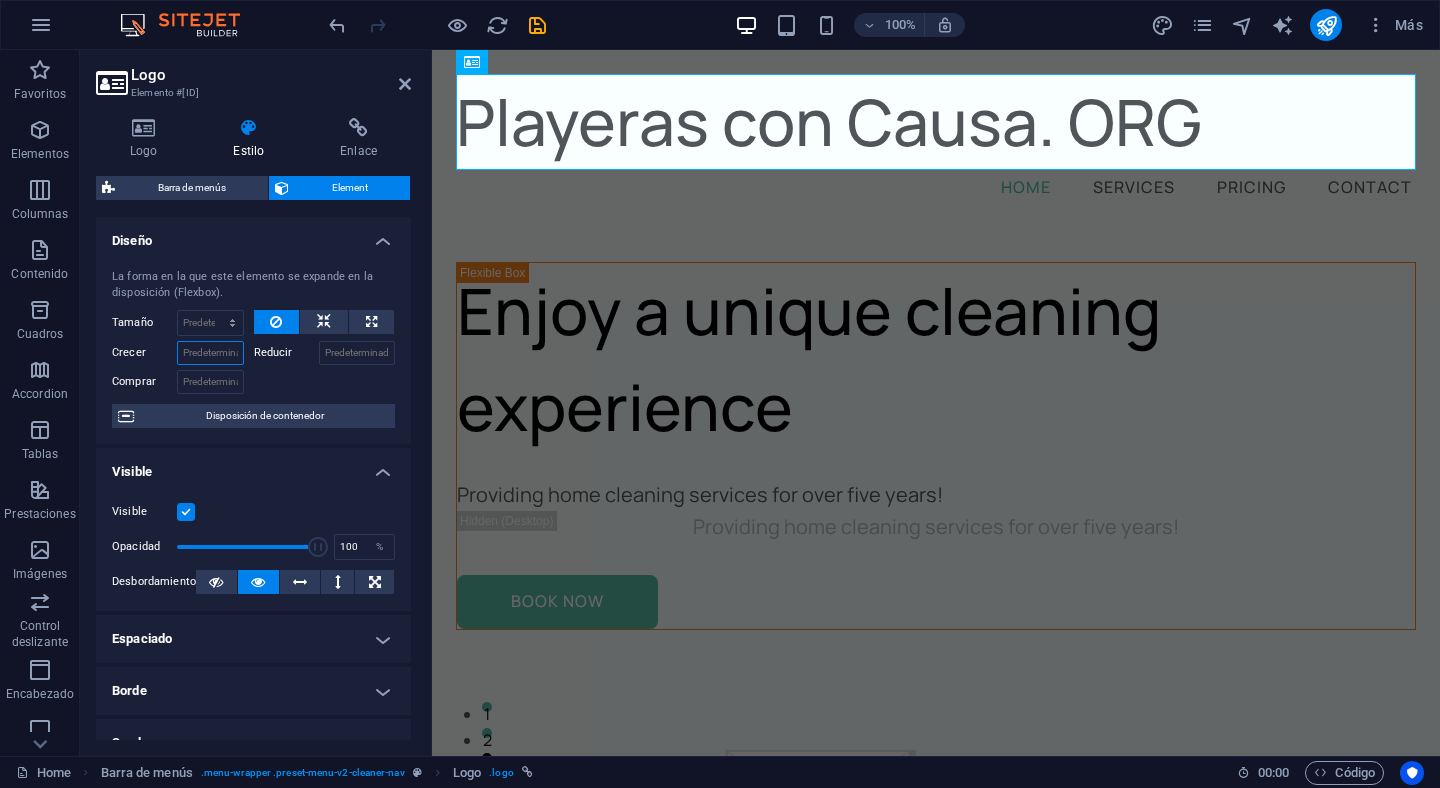 click on "Crecer" at bounding box center [210, 353] 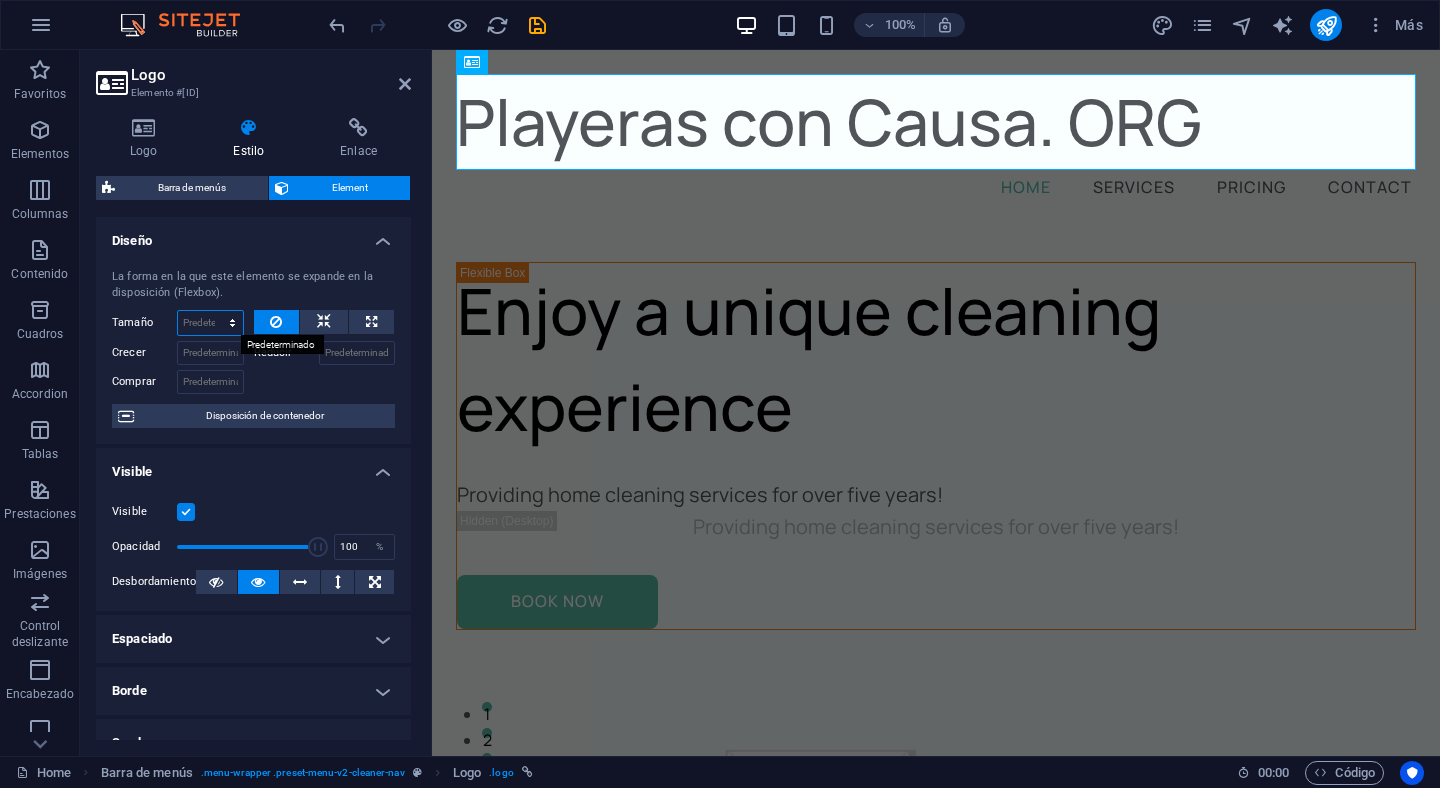 click on "Predeterminado automático px % 1/1 1/2 1/3 1/4 1/5 1/6 1/7 1/8 1/9 1/10" at bounding box center (210, 323) 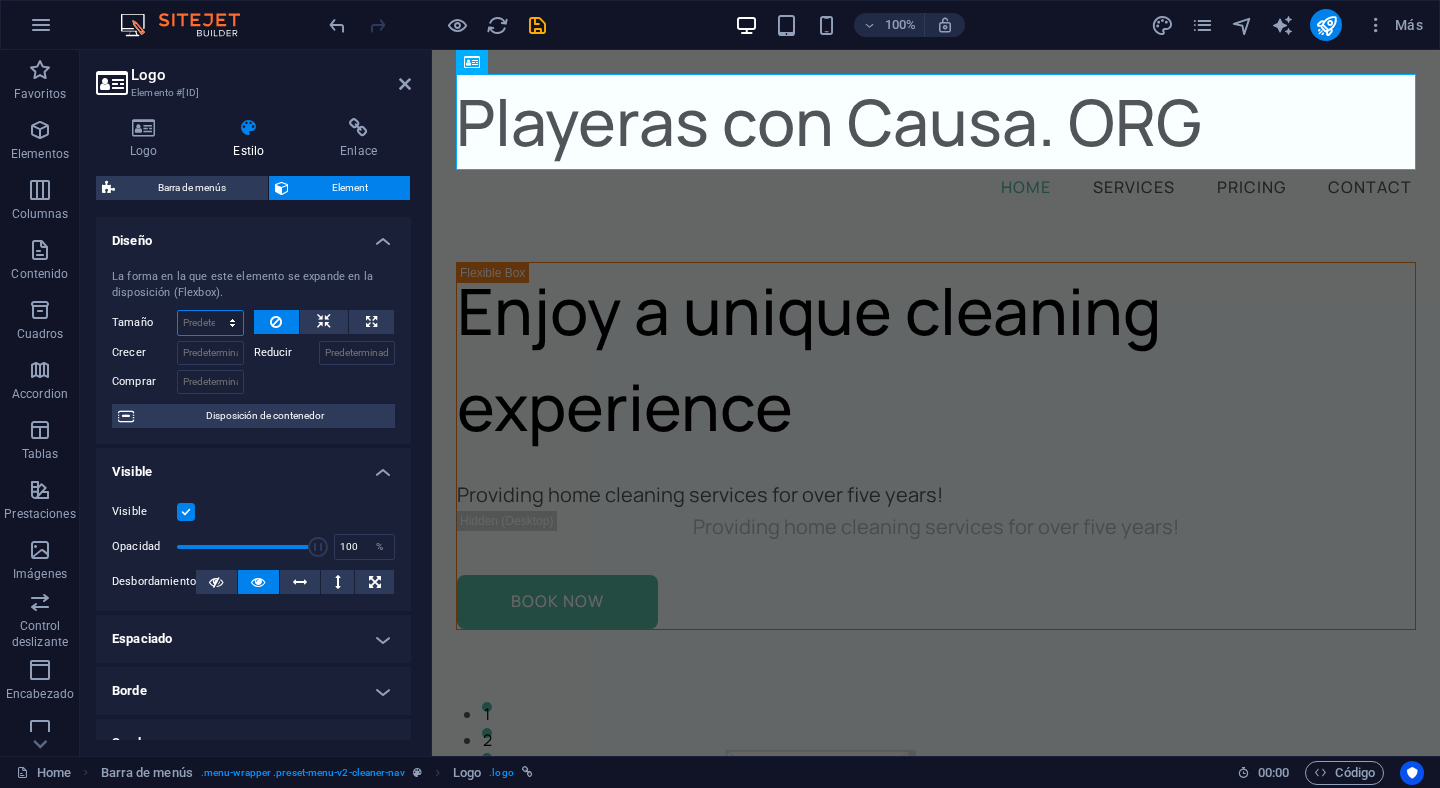 select on "1/10" 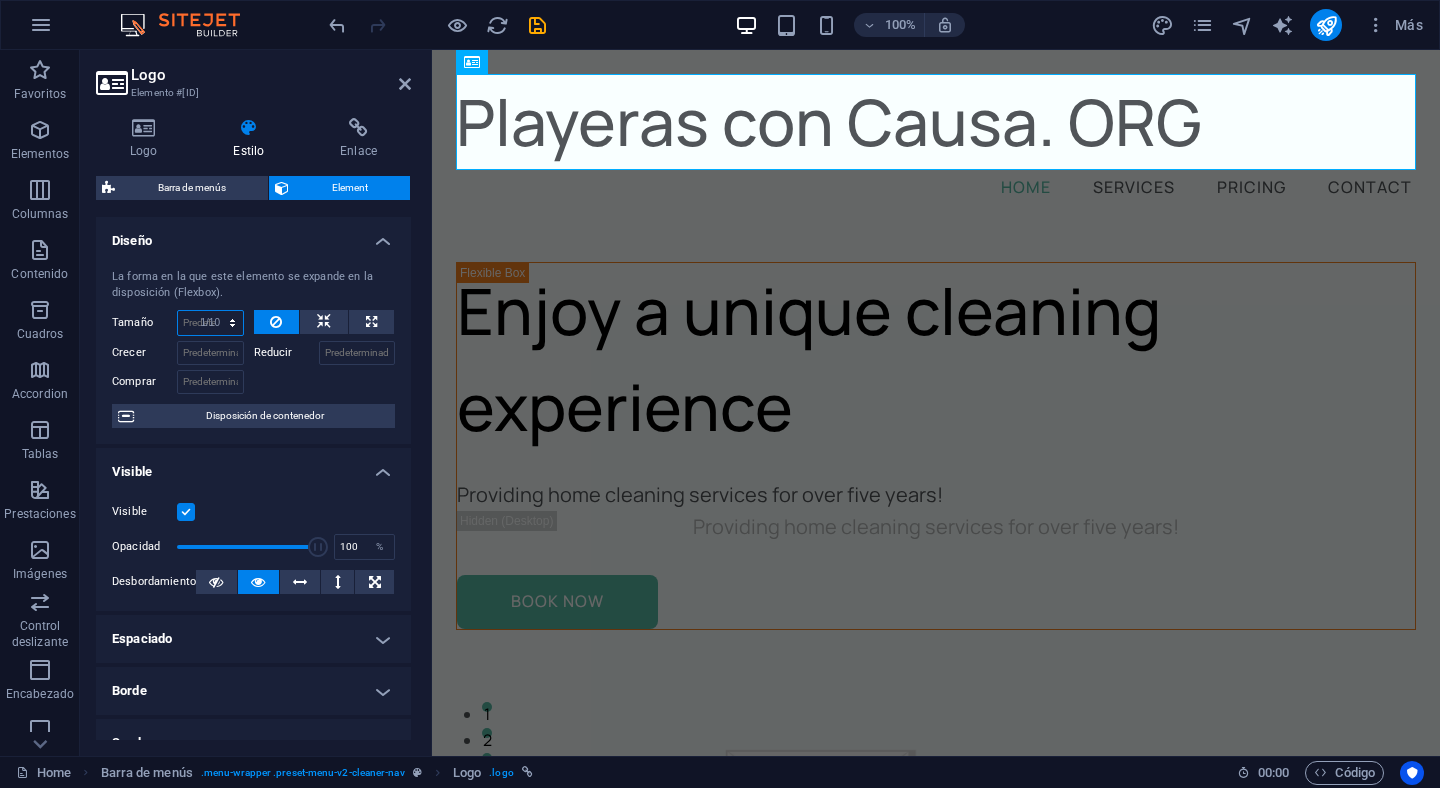 type on "10" 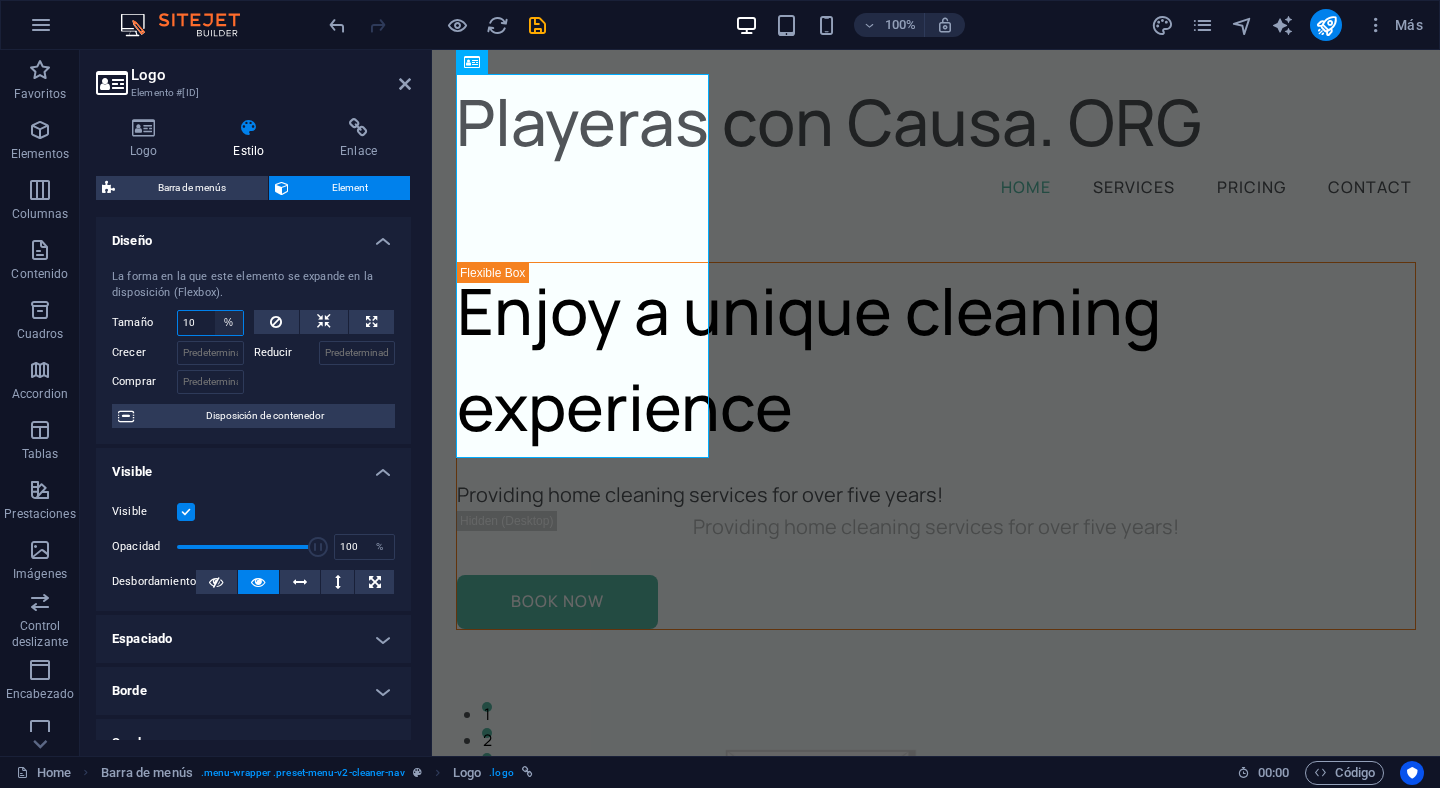 click on "Predeterminado automático px % 1/1 1/2 1/3 1/4 1/5 1/6 1/7 1/8 1/9 1/10" at bounding box center [229, 323] 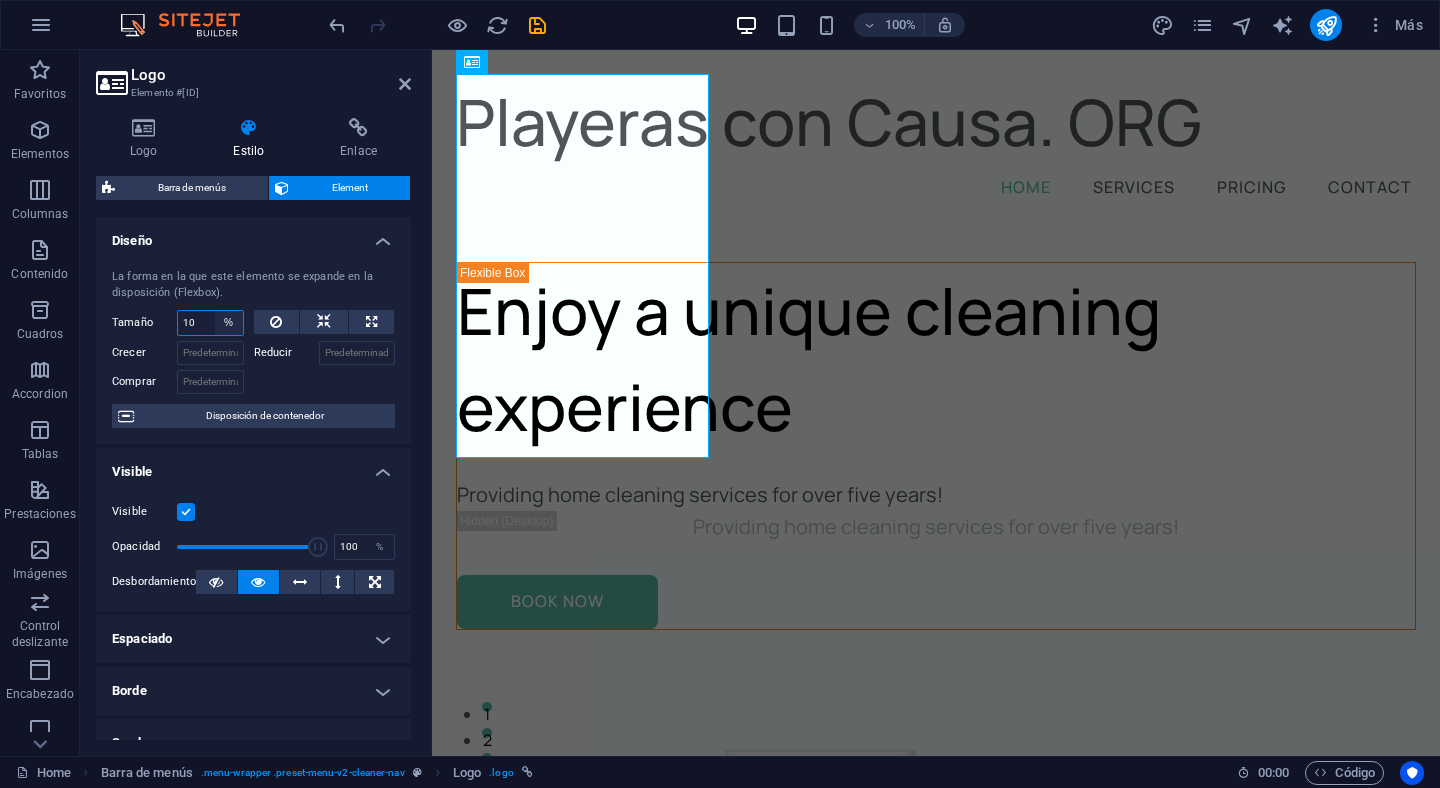 select on "[ALPHANUMERIC_ID]" 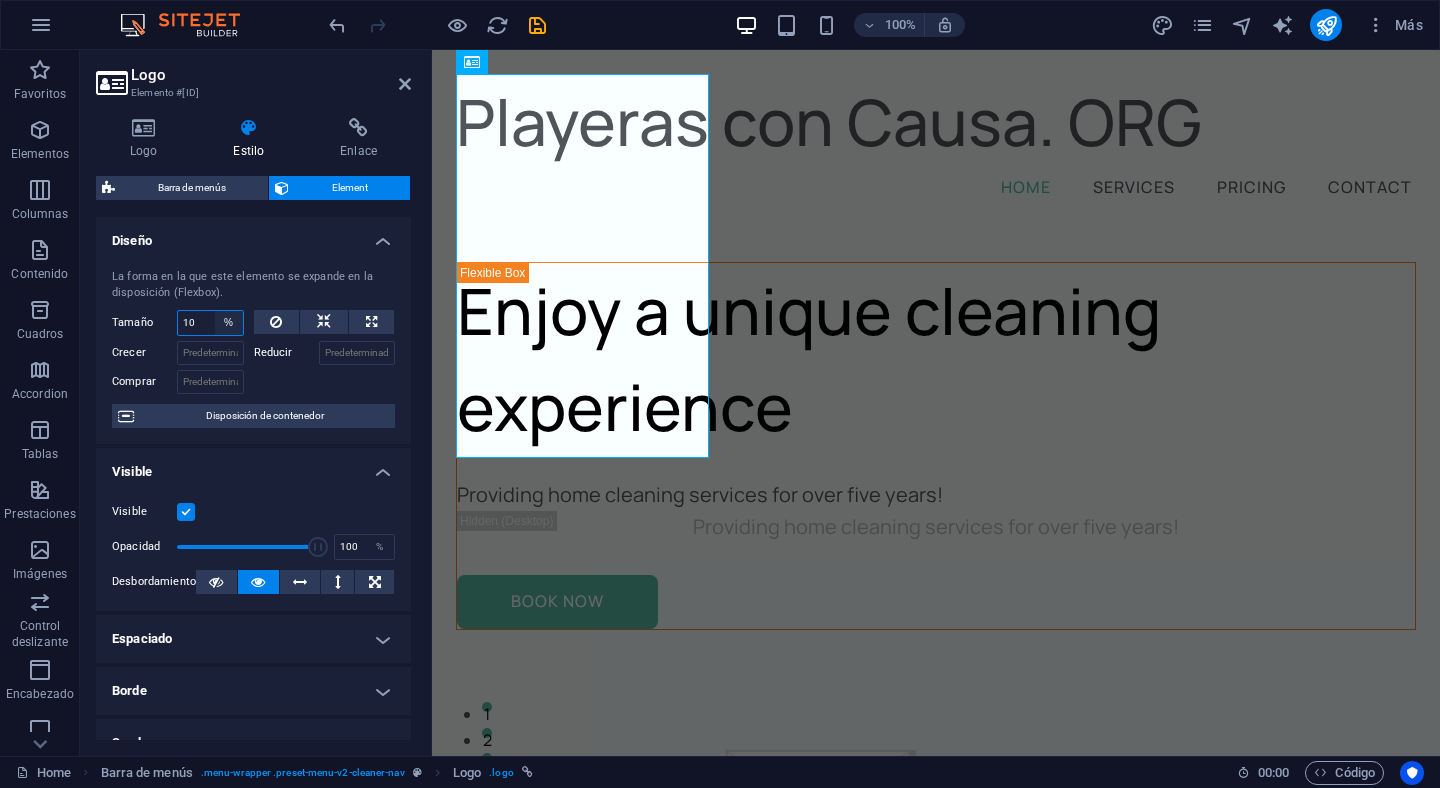 type 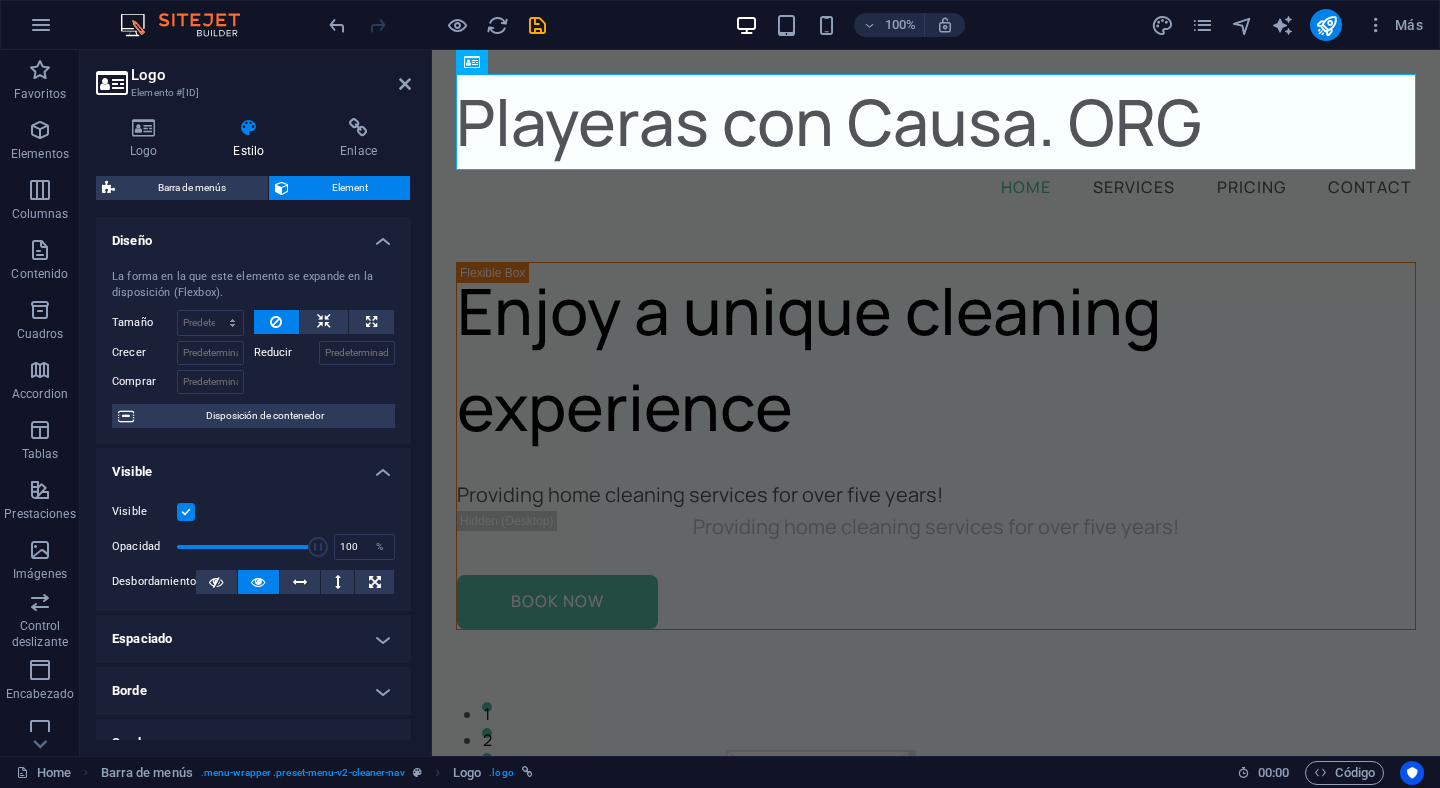 click on "Reducir" at bounding box center (286, 353) 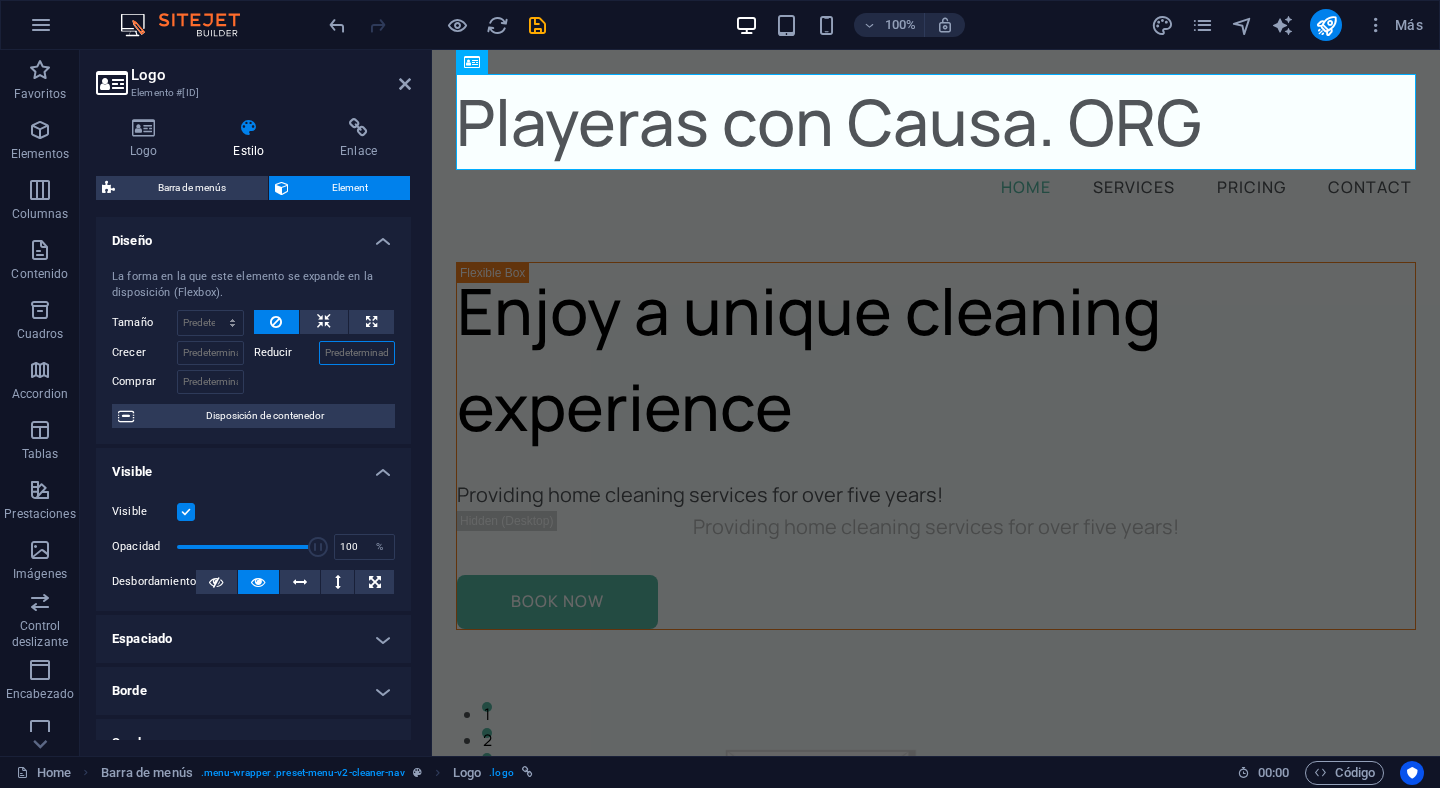 click on "Reducir" at bounding box center [357, 353] 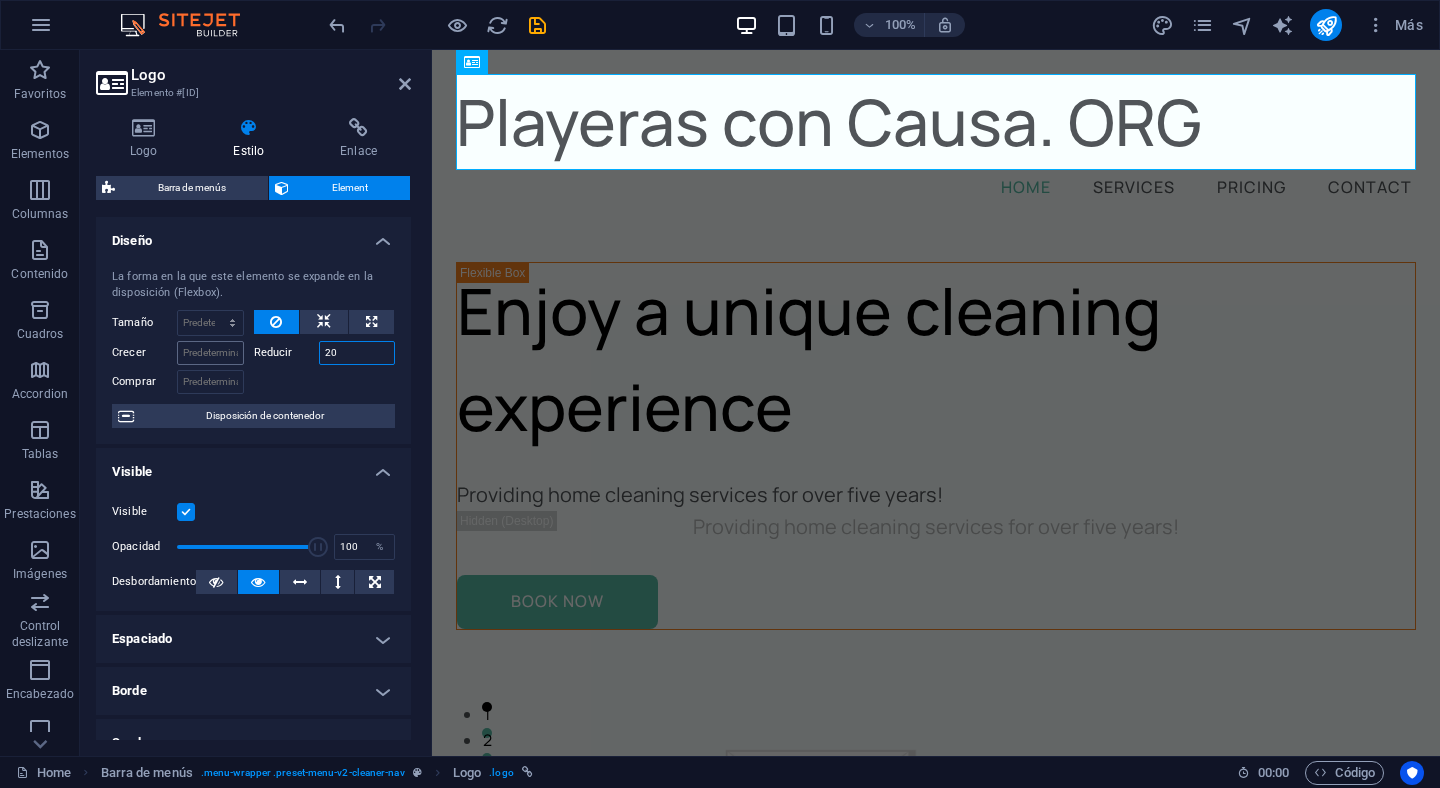 type on "20" 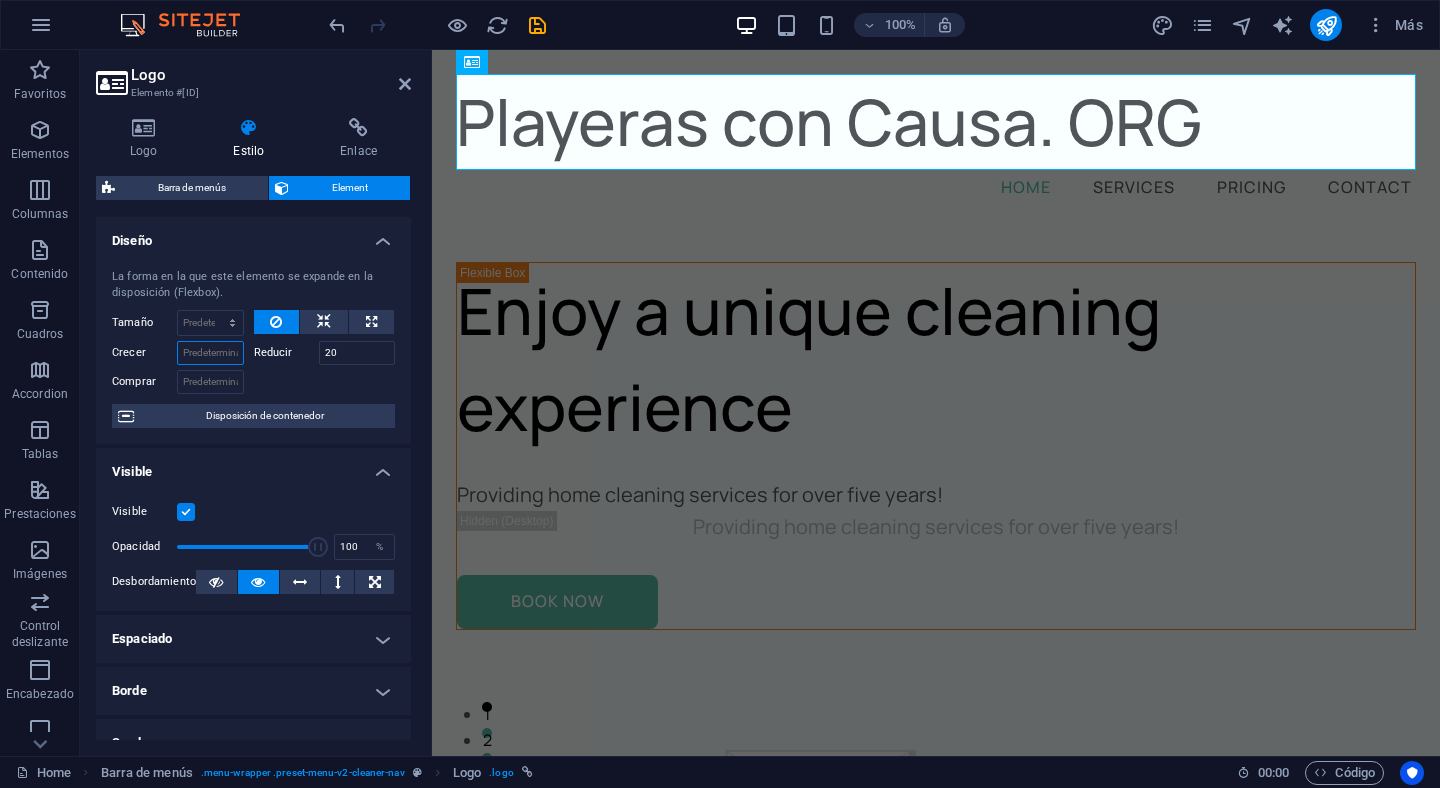 click on "Crecer" at bounding box center [210, 353] 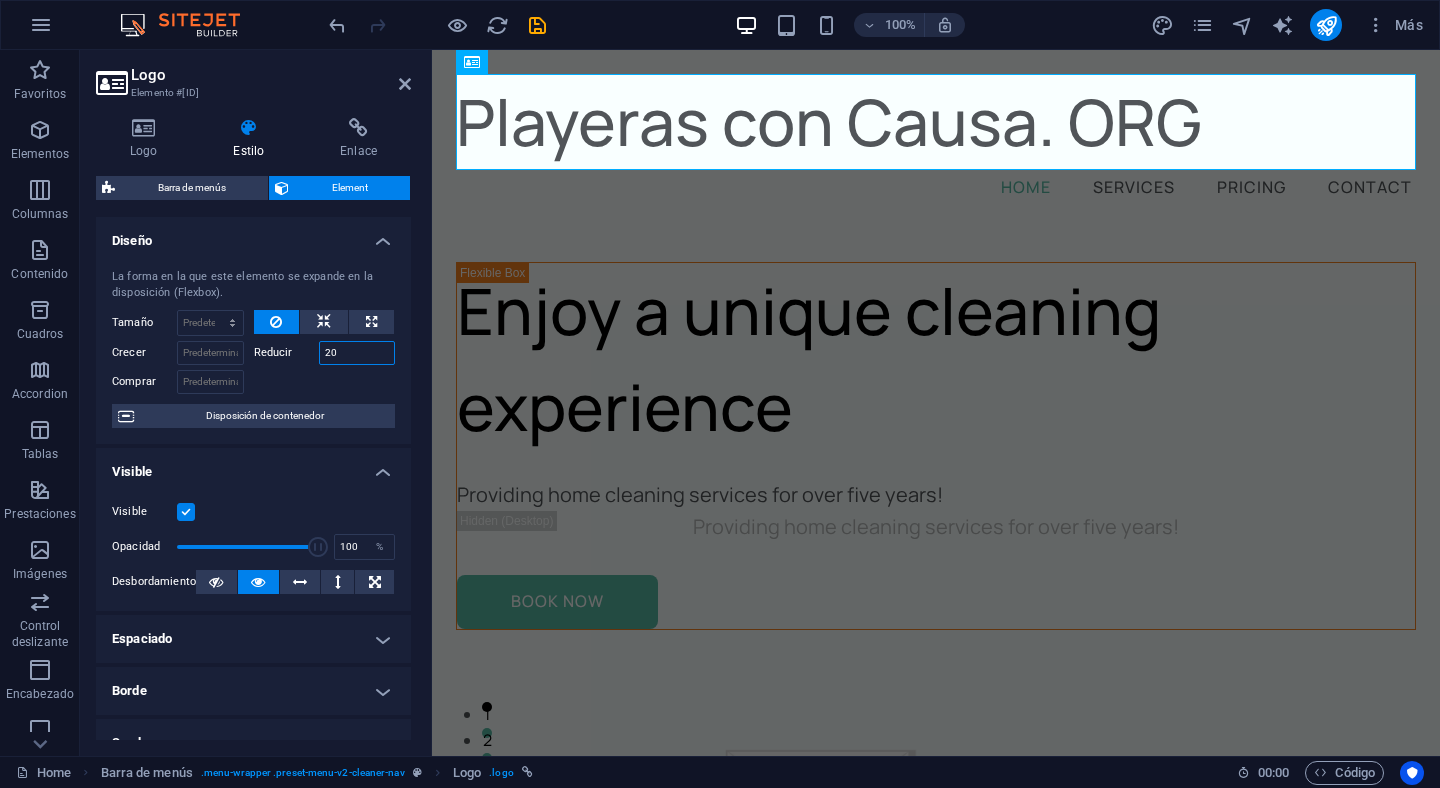 click on "20" at bounding box center [357, 353] 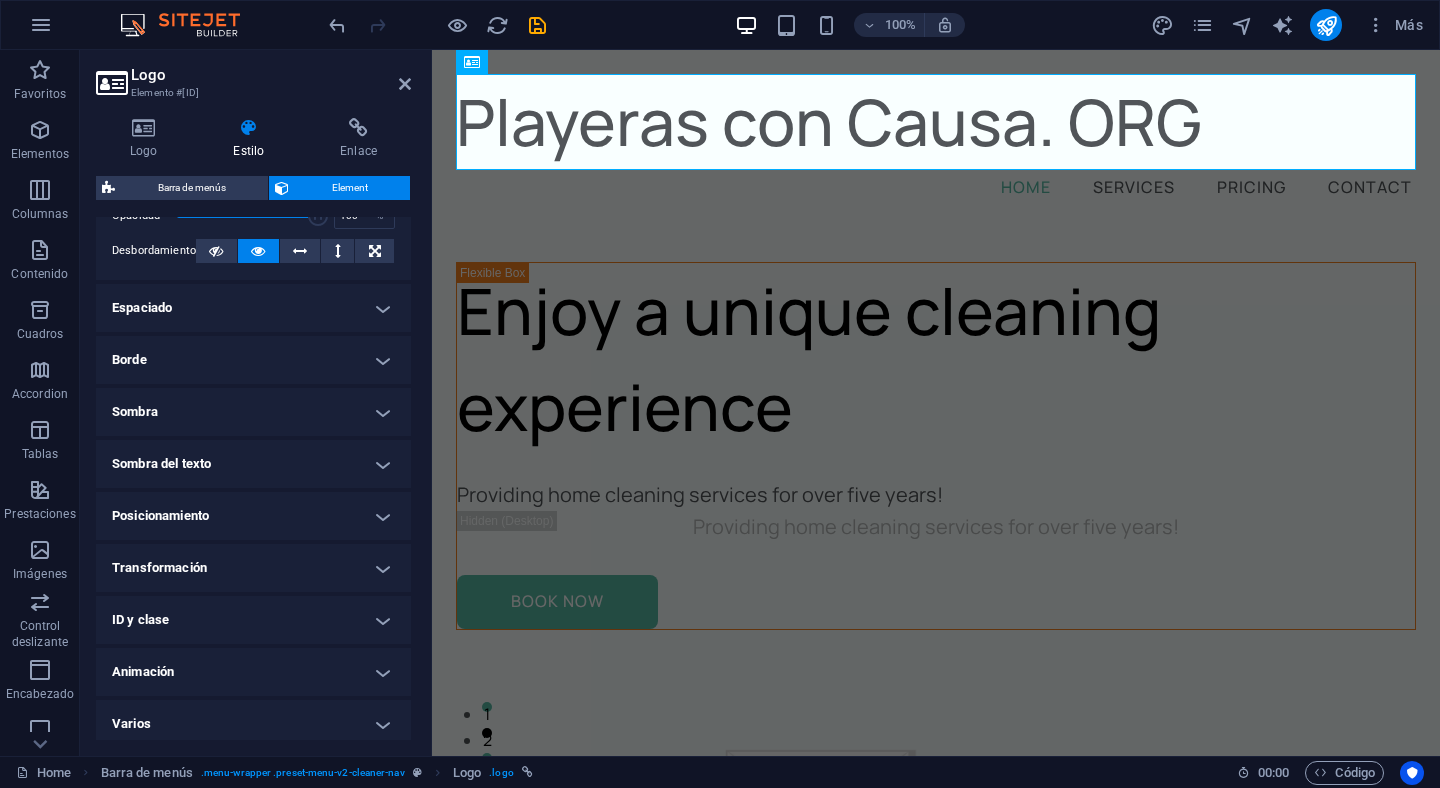 scroll, scrollTop: 338, scrollLeft: 0, axis: vertical 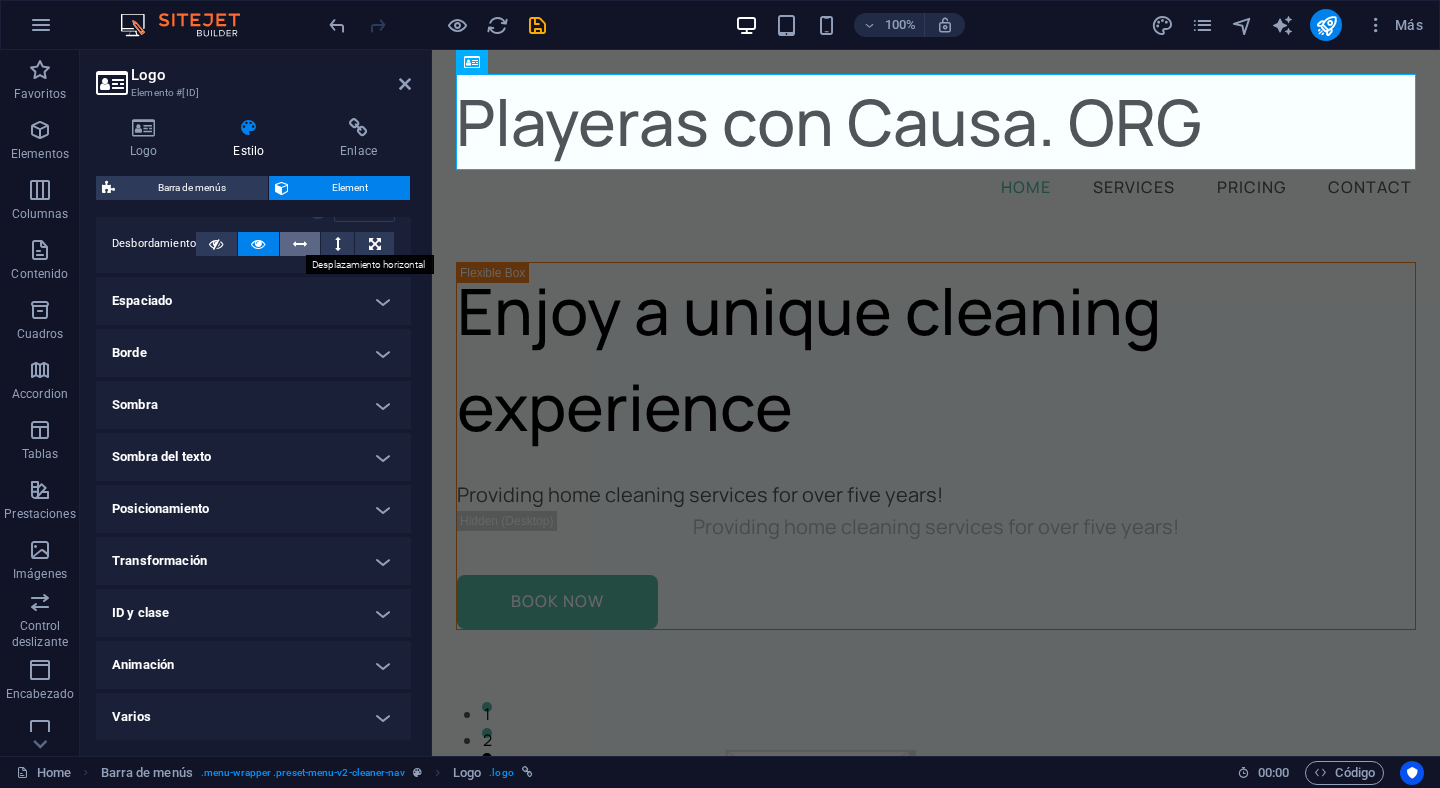 type 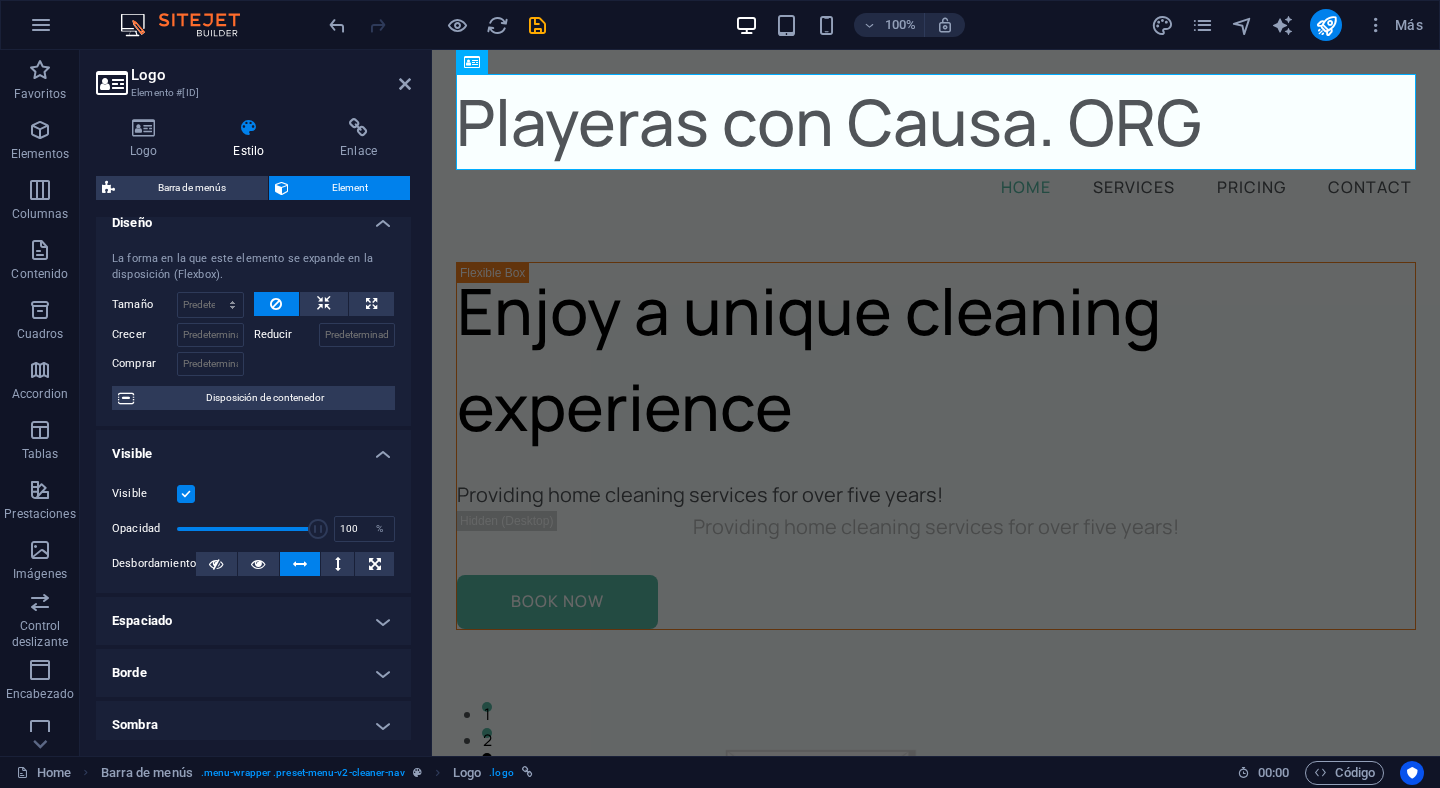 scroll, scrollTop: 0, scrollLeft: 0, axis: both 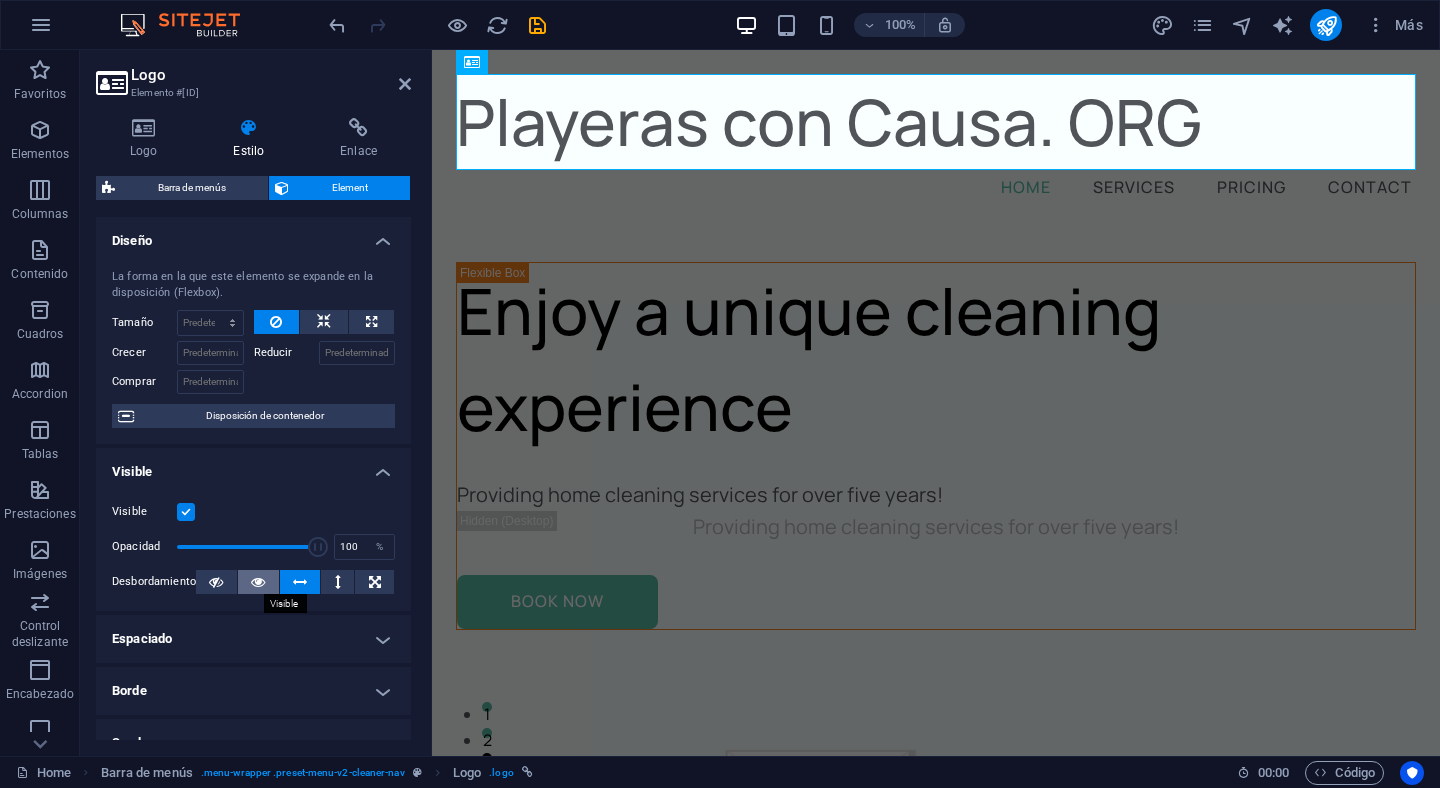 click at bounding box center [258, 582] 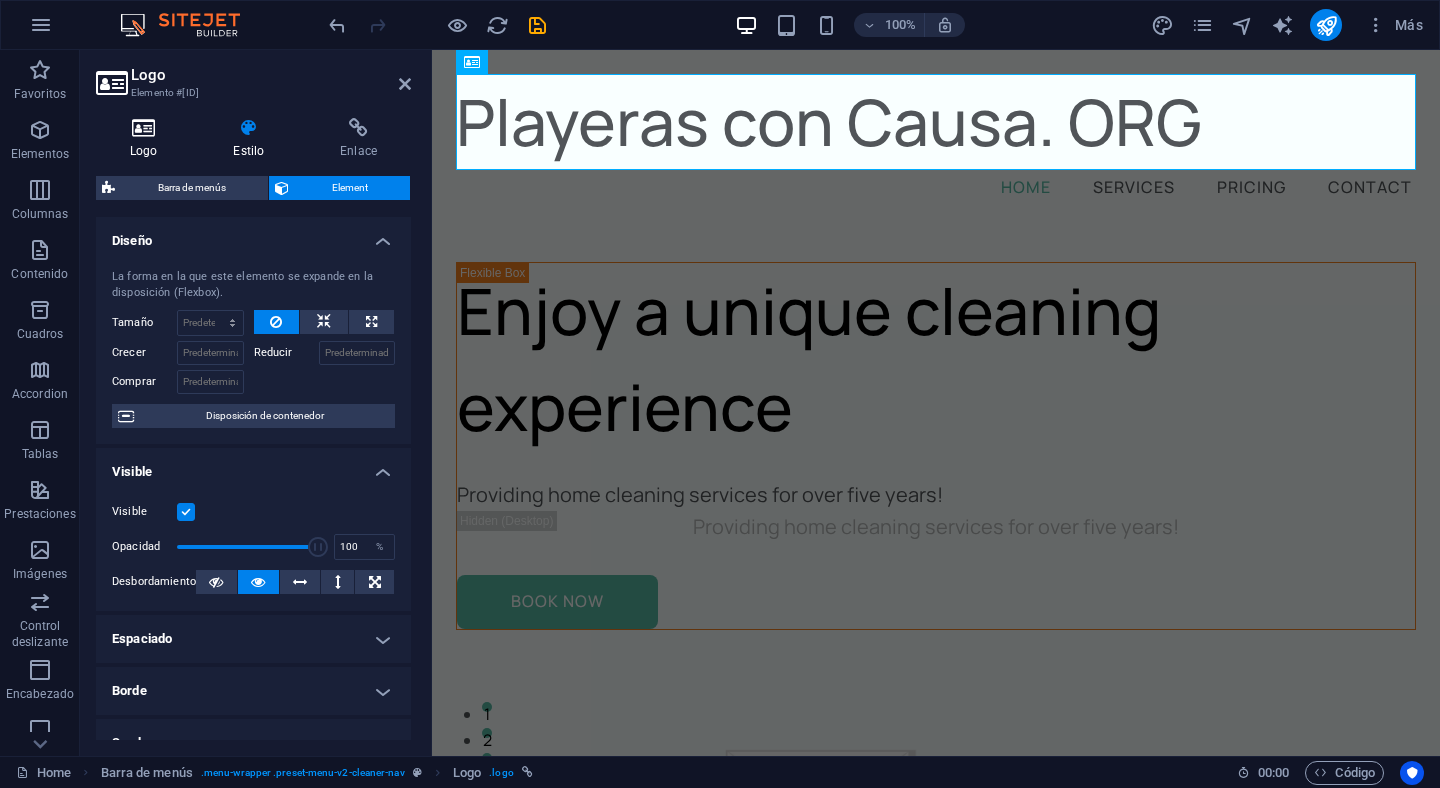 click on "Logo" at bounding box center [147, 139] 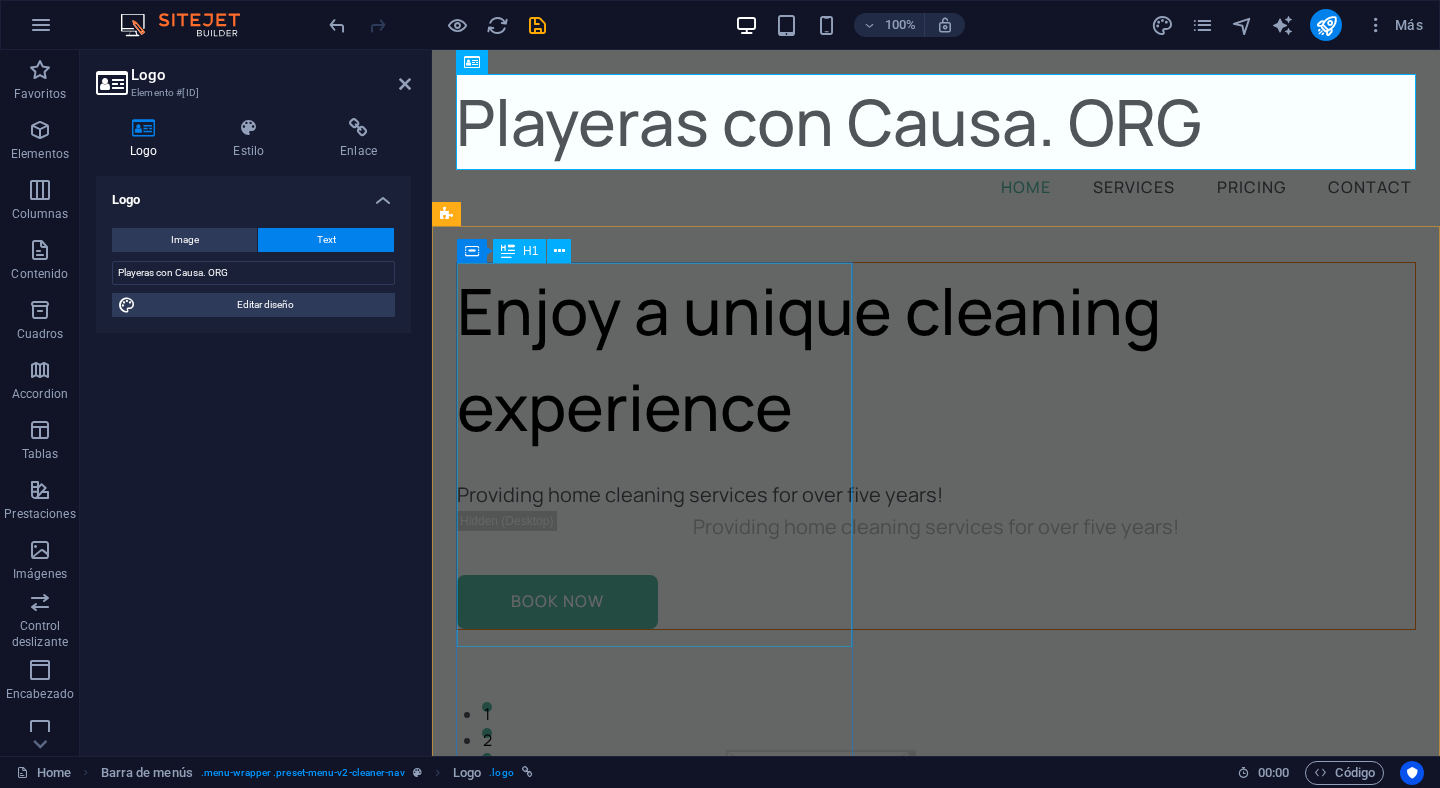 click on "Enjoy a unique cleaning experience" at bounding box center [936, 359] 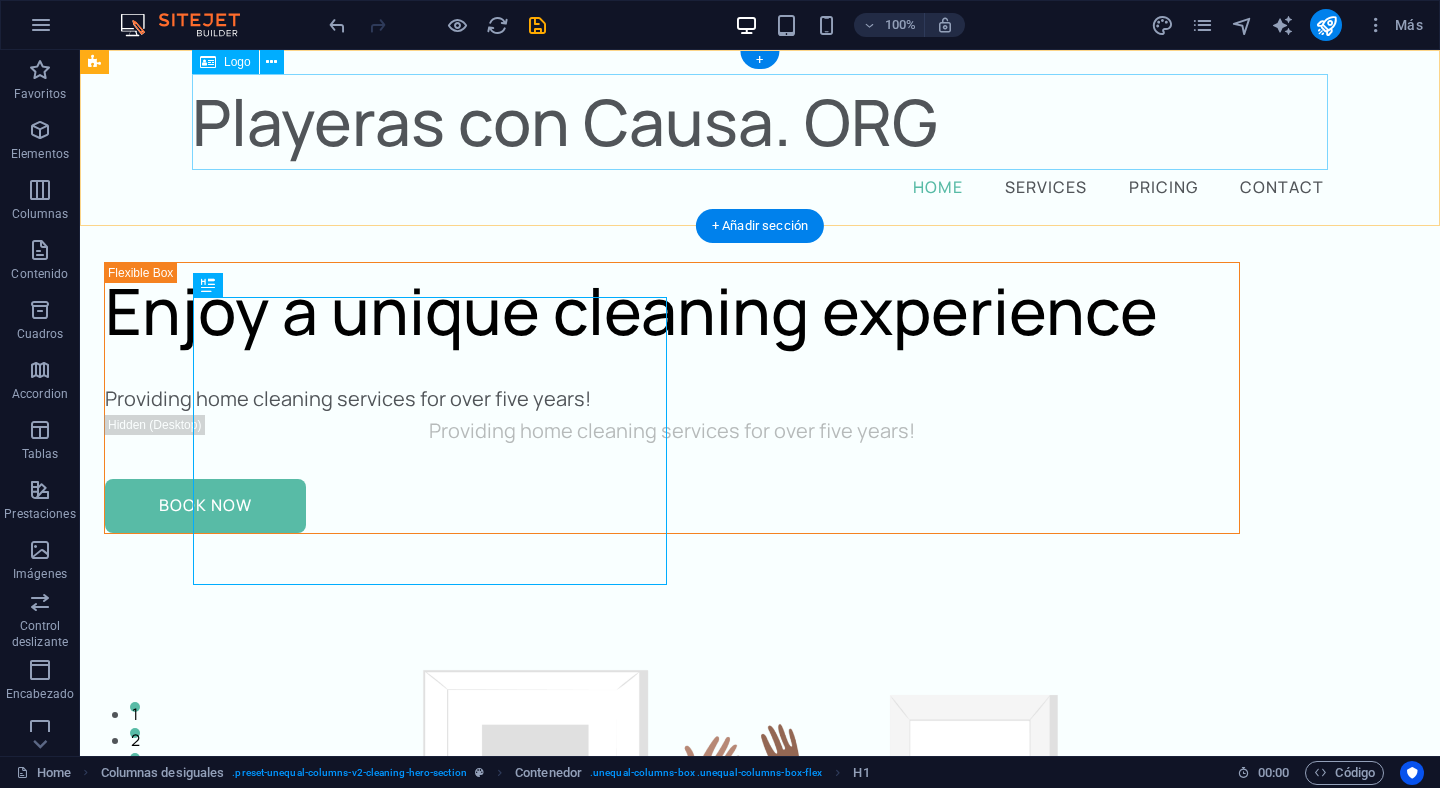click on "Playeras con Causa. ORG" at bounding box center [760, 122] 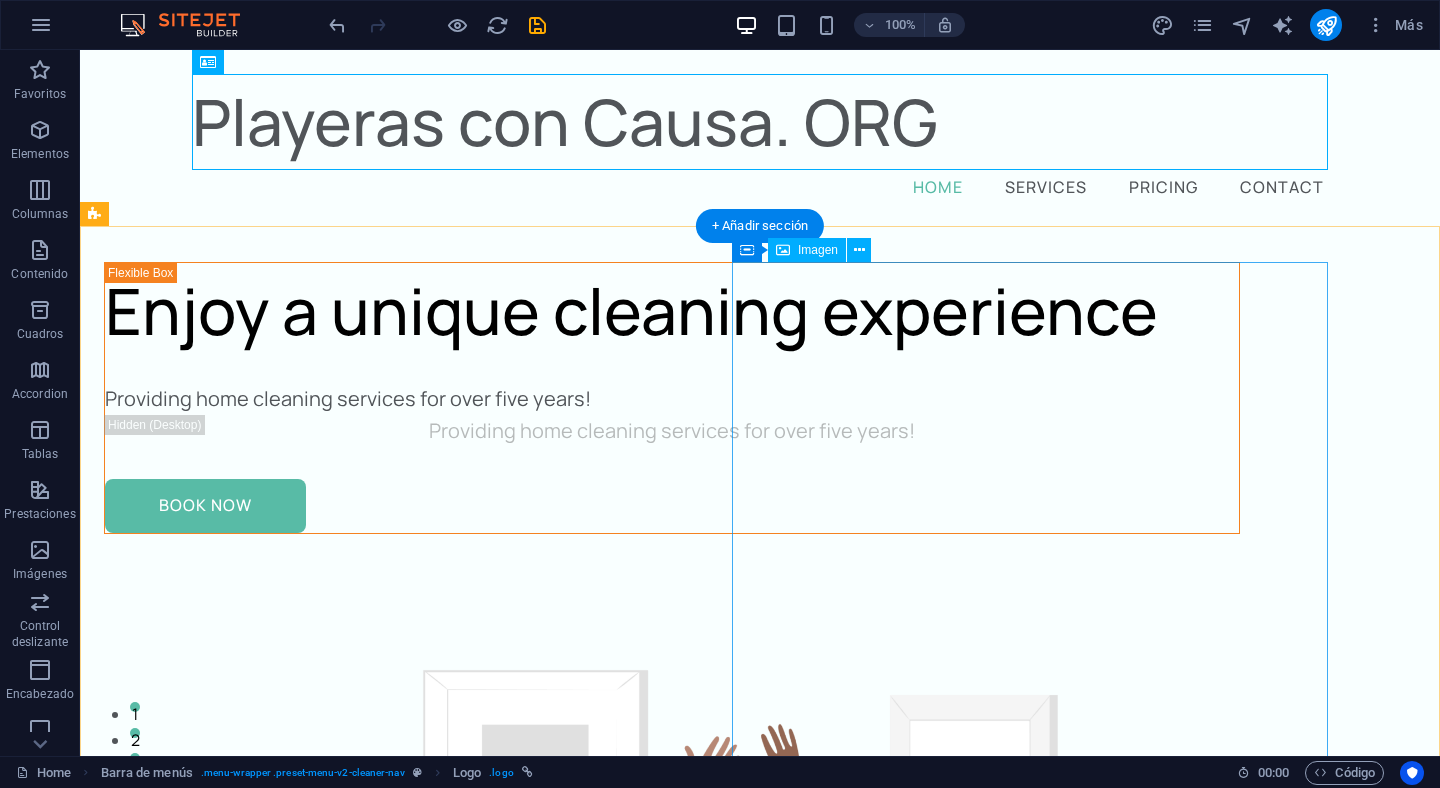 click at bounding box center (672, 1134) 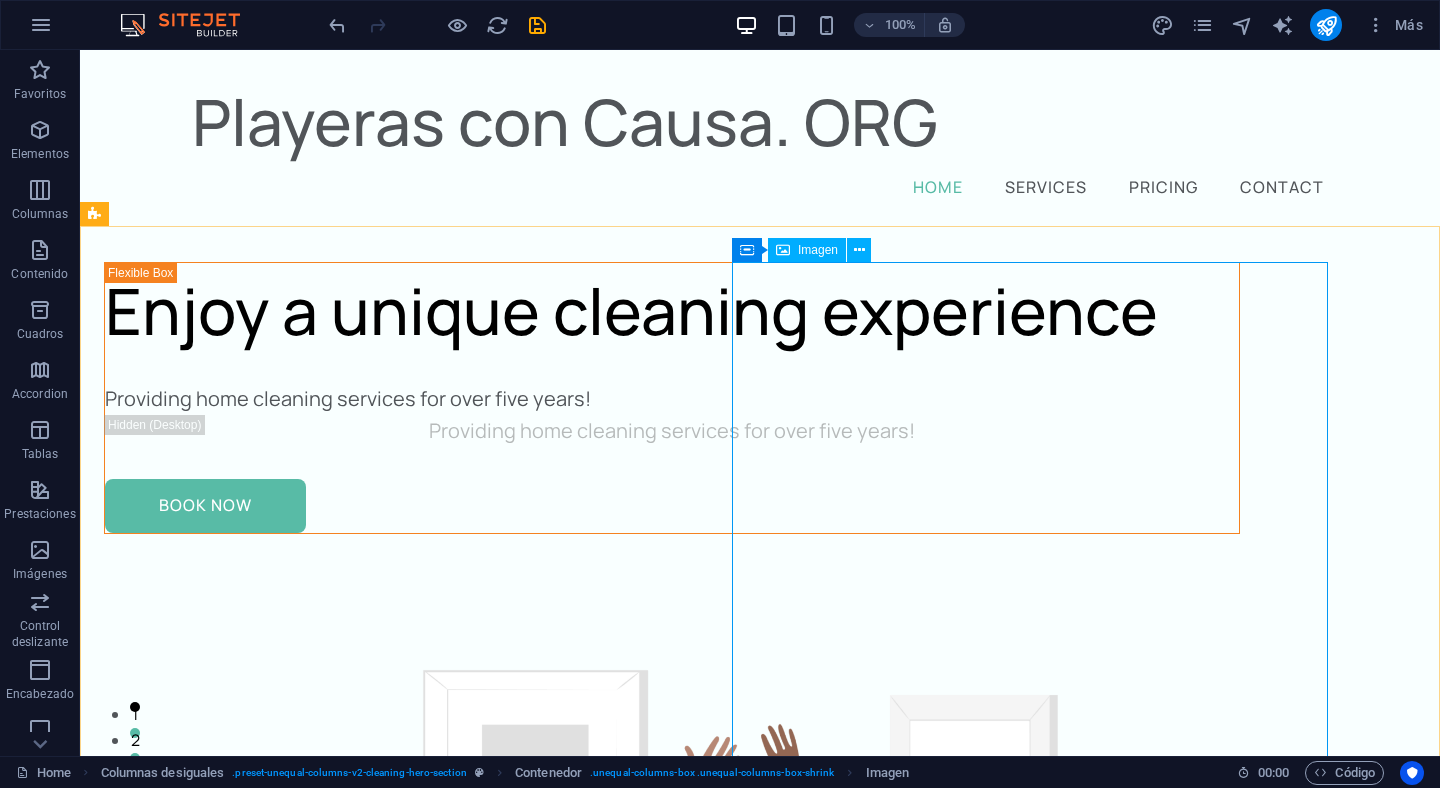 click on "Imagen" at bounding box center [818, 250] 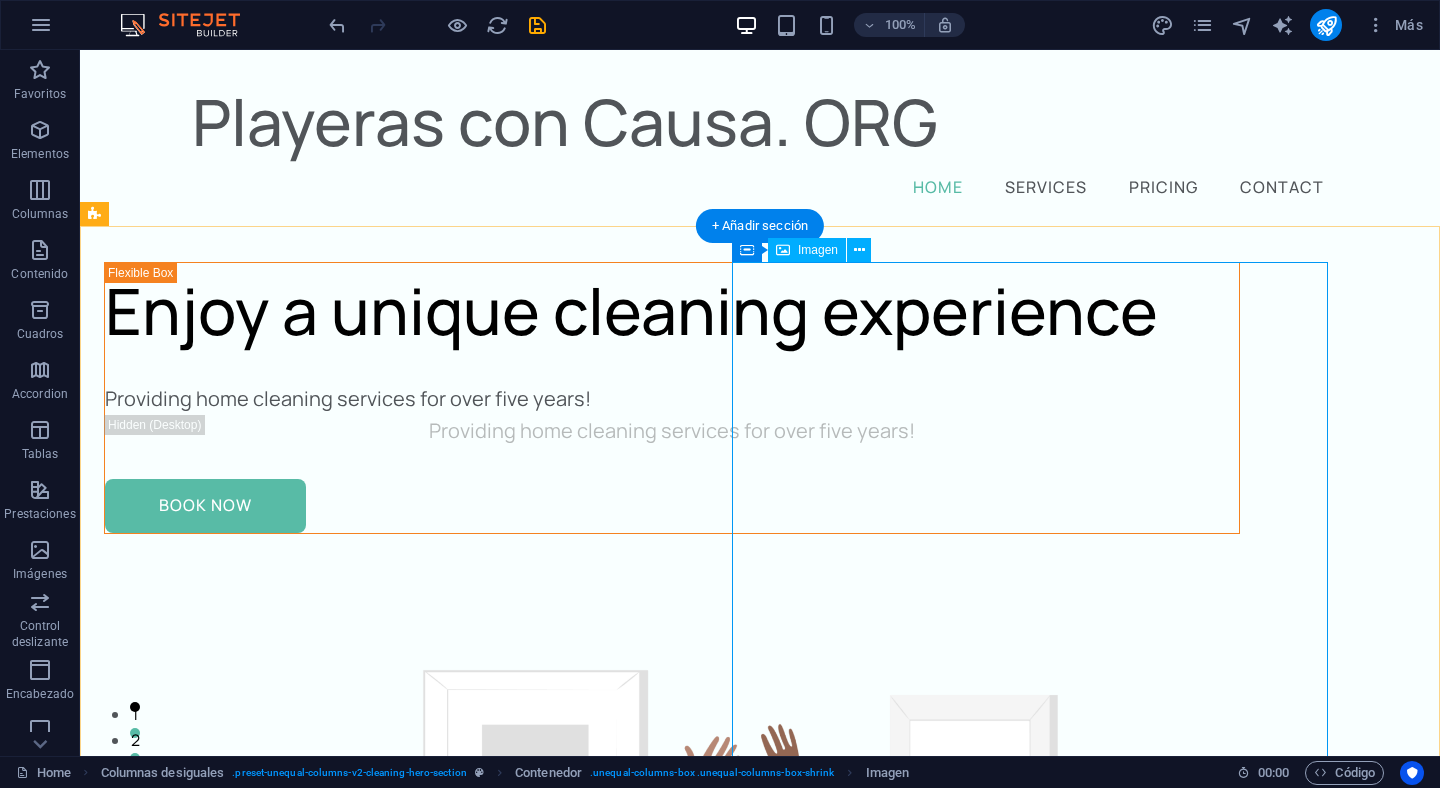 click at bounding box center [672, 1134] 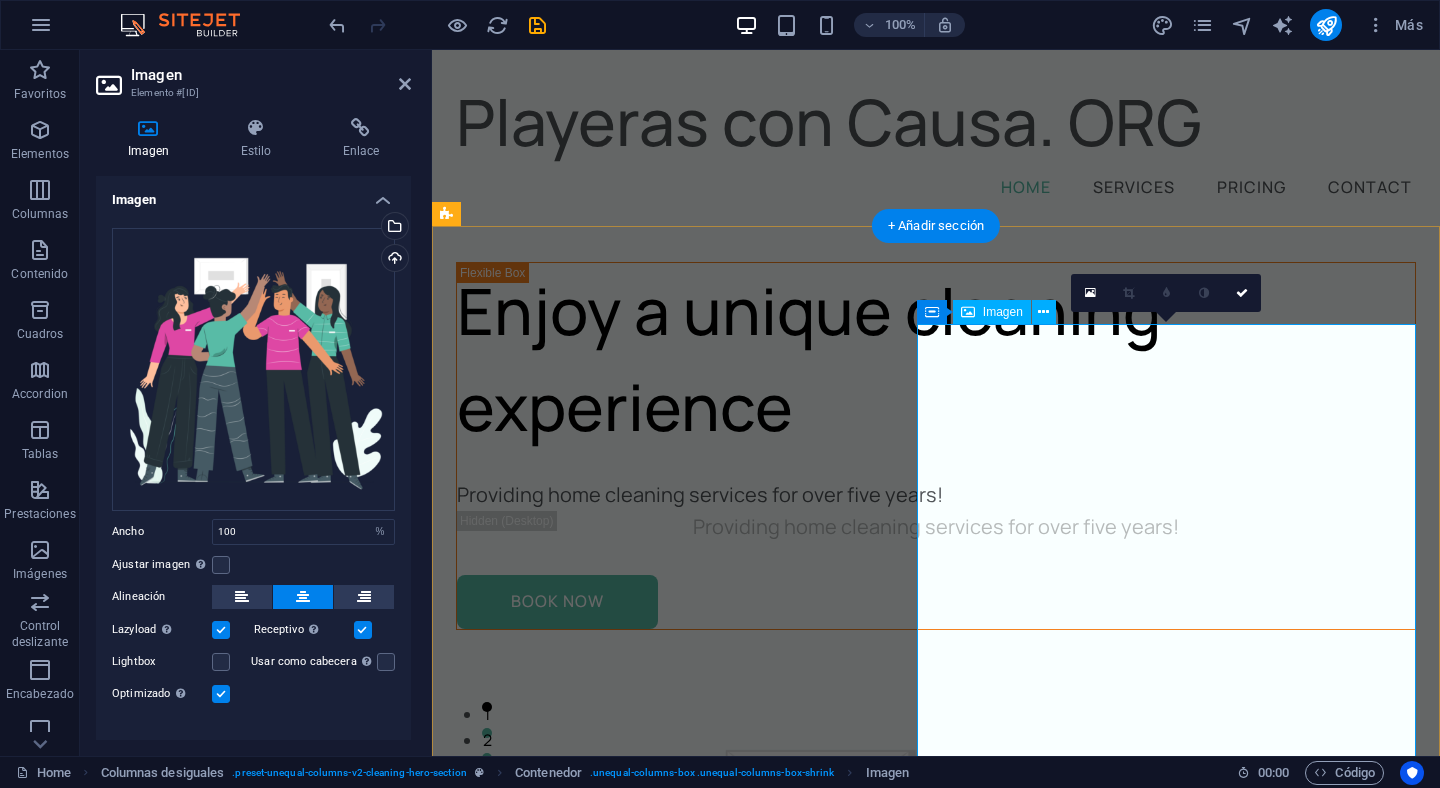click at bounding box center (936, 1142) 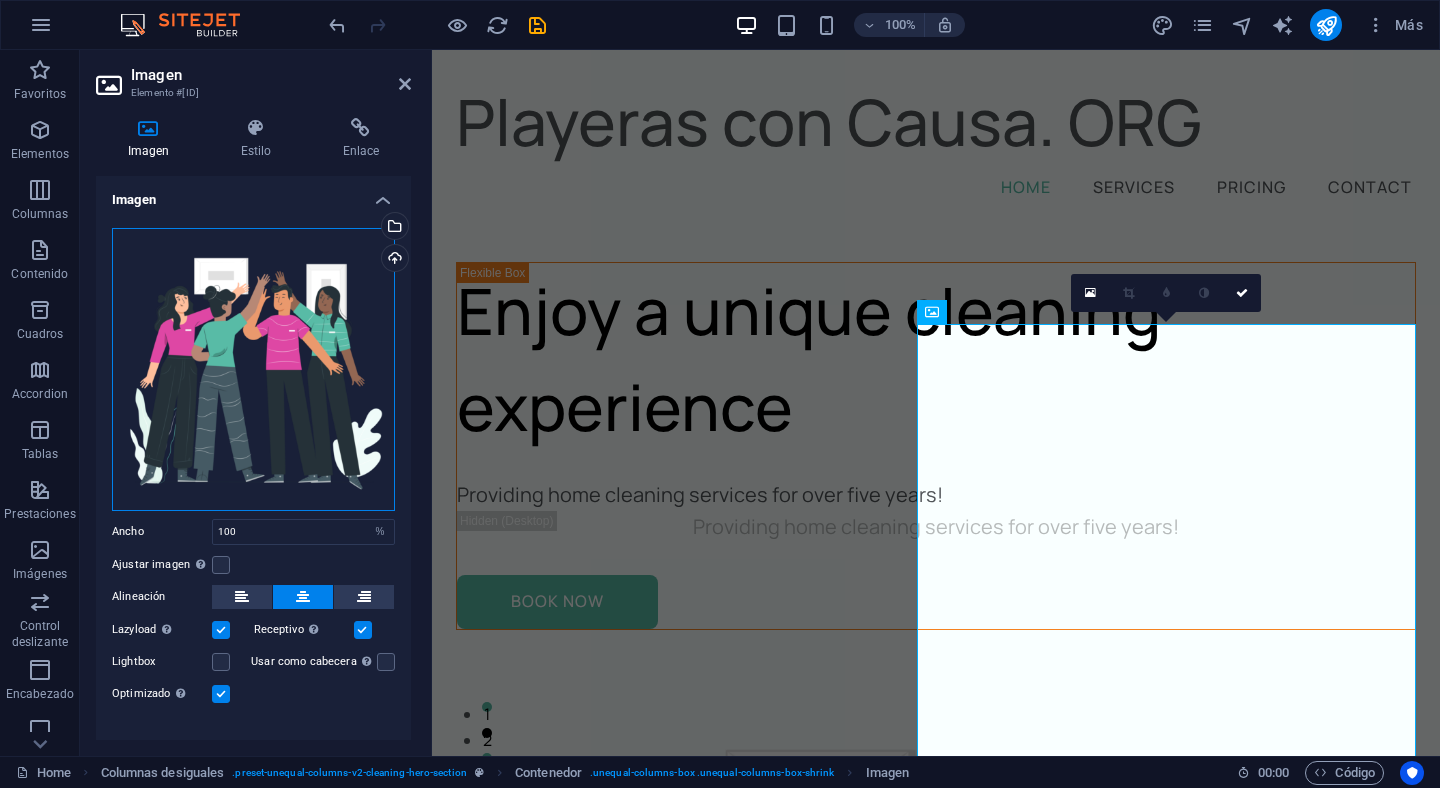click on "Arrastra archivos aquí, haz clic para escoger archivos o  selecciona archivos de Archivos o de nuestra galería gratuita de fotos y vídeos" at bounding box center (253, 369) 